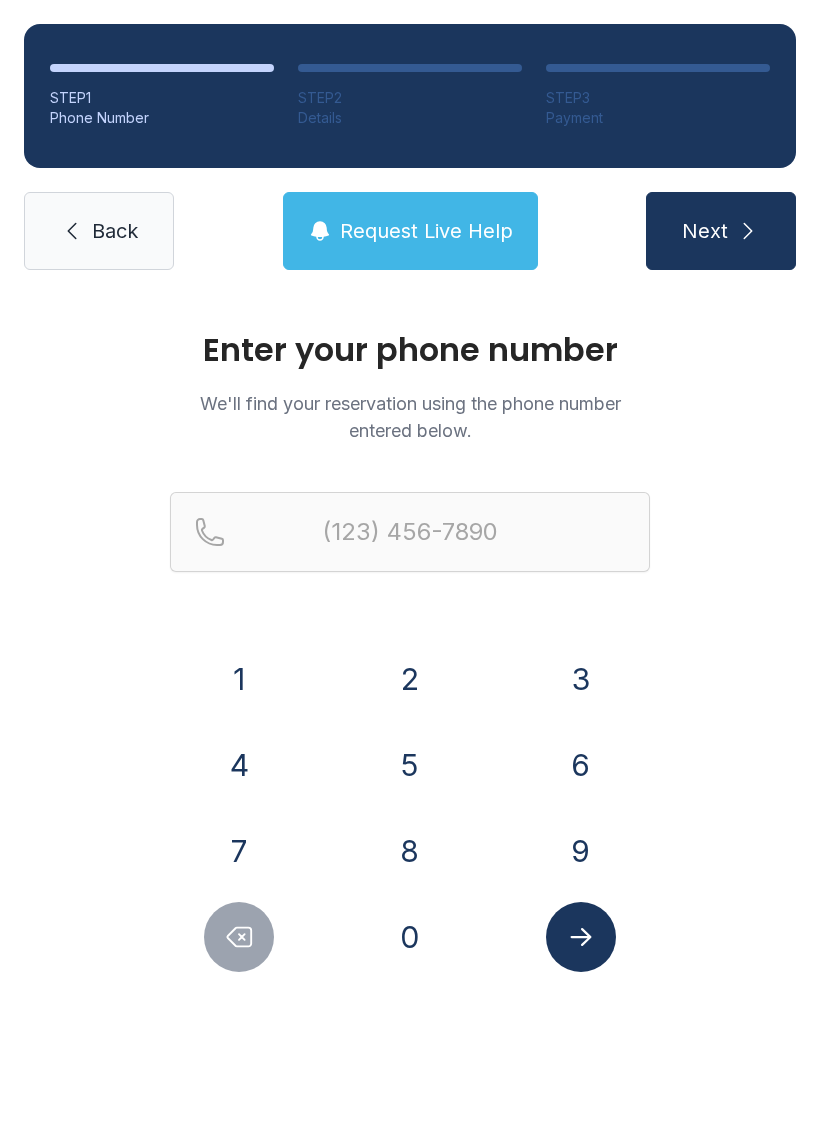 scroll, scrollTop: 0, scrollLeft: 0, axis: both 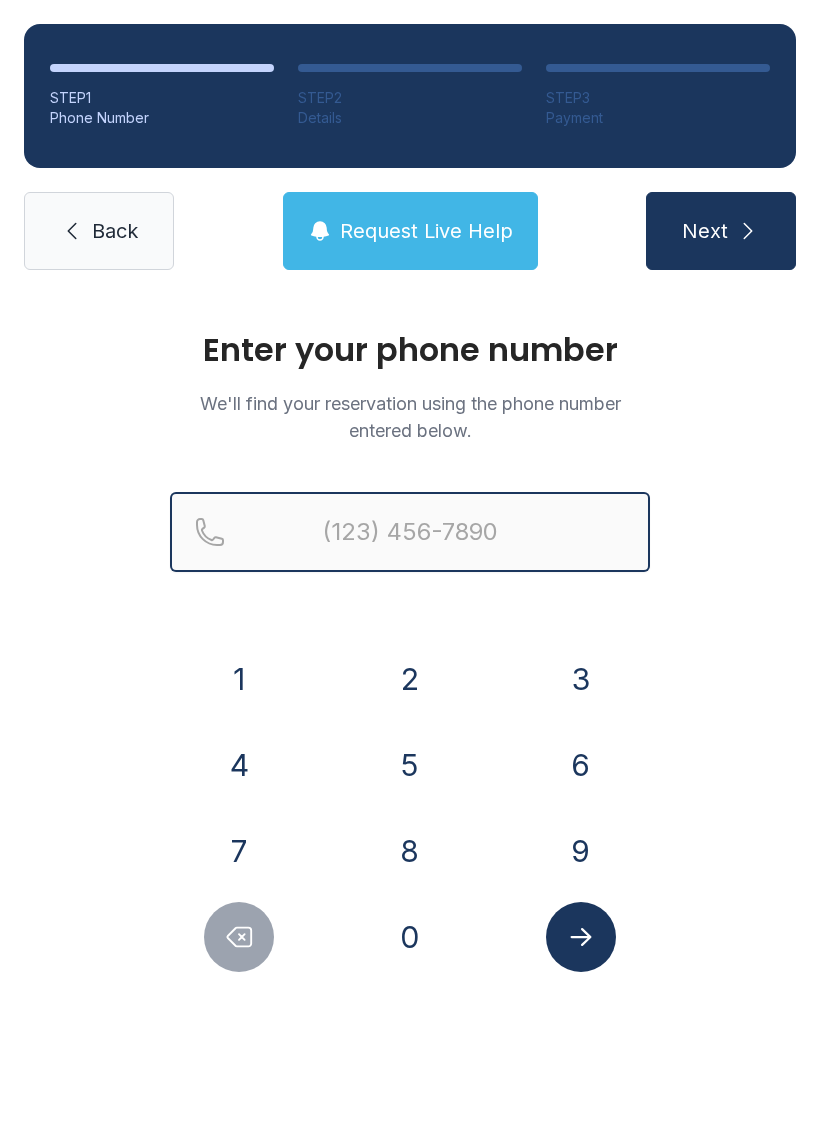 click at bounding box center [410, 532] 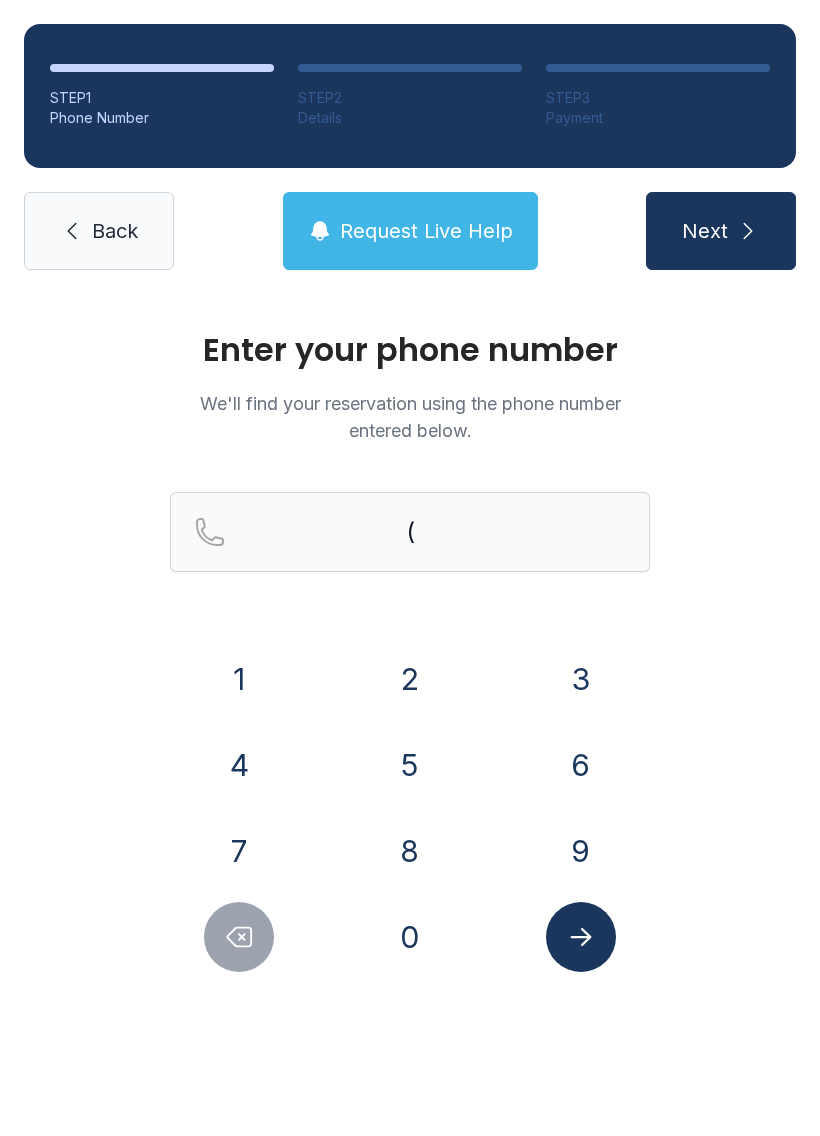 click on "Enter your phone number We'll find your reservation using the phone number entered below. ( [PHONE]" at bounding box center (410, 673) 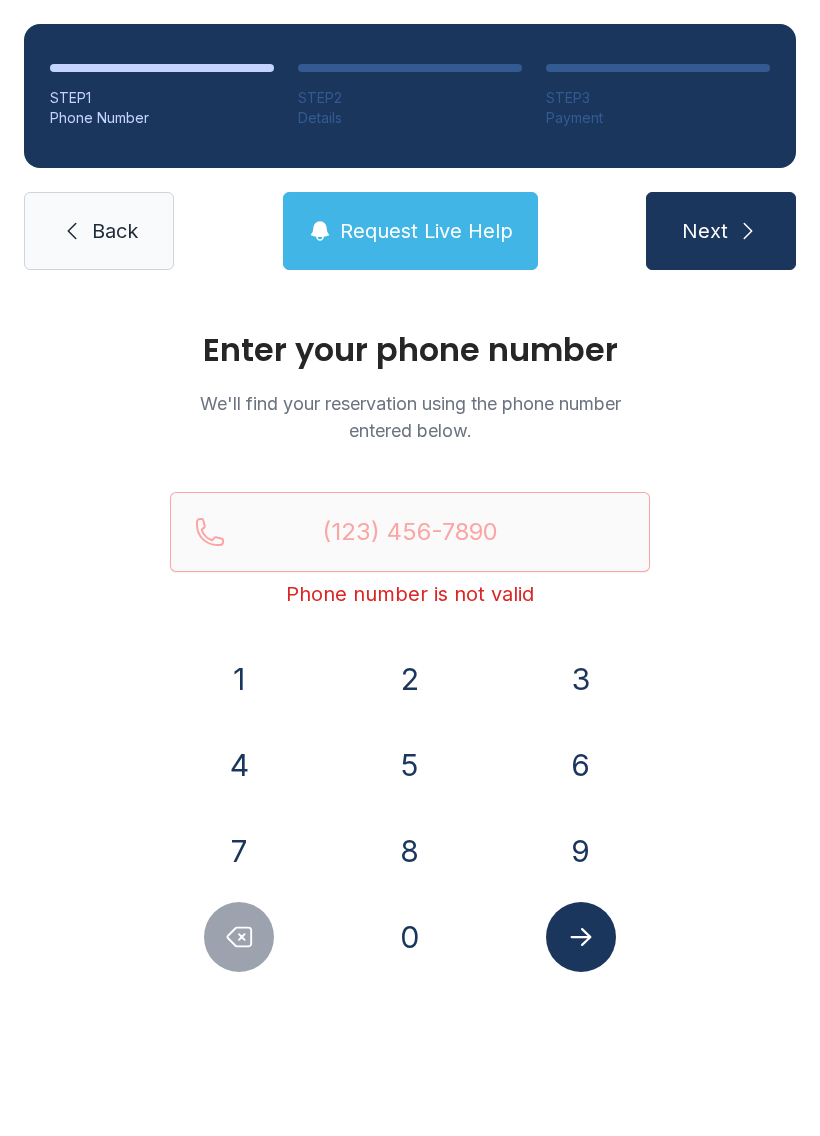click on "8" at bounding box center [410, 851] 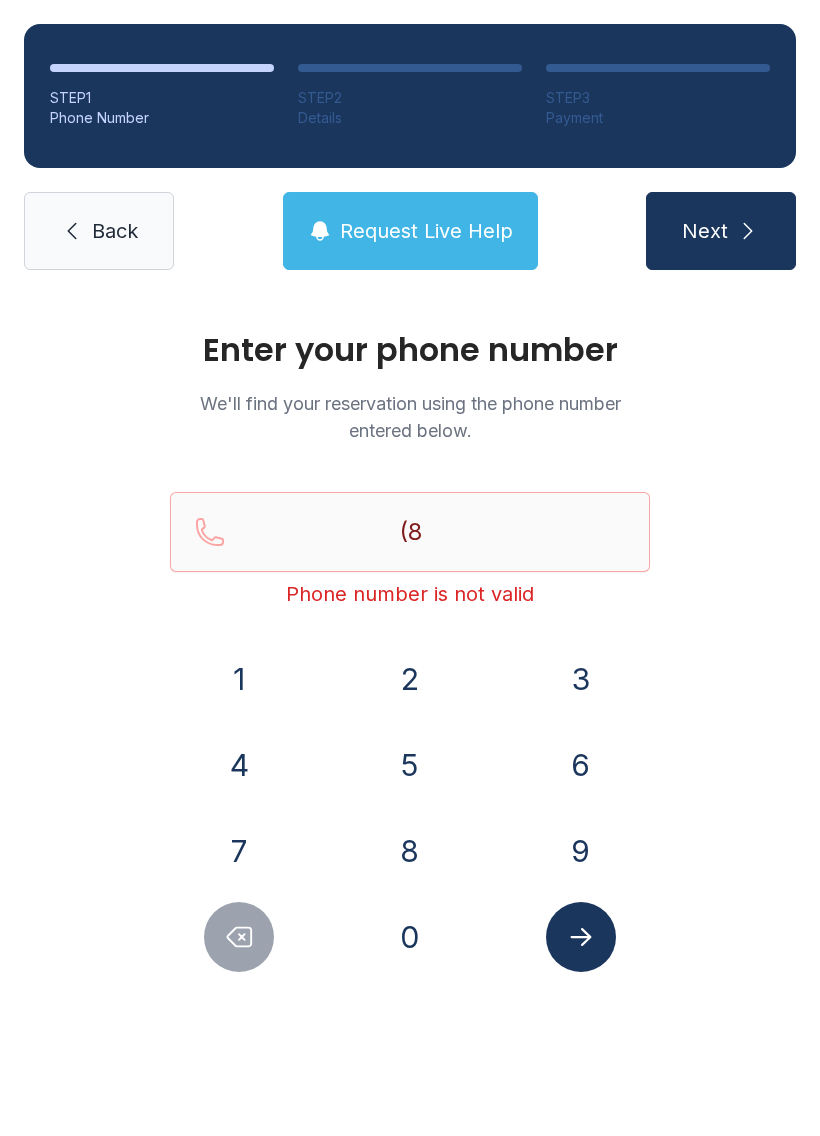 click on "4" at bounding box center [239, 765] 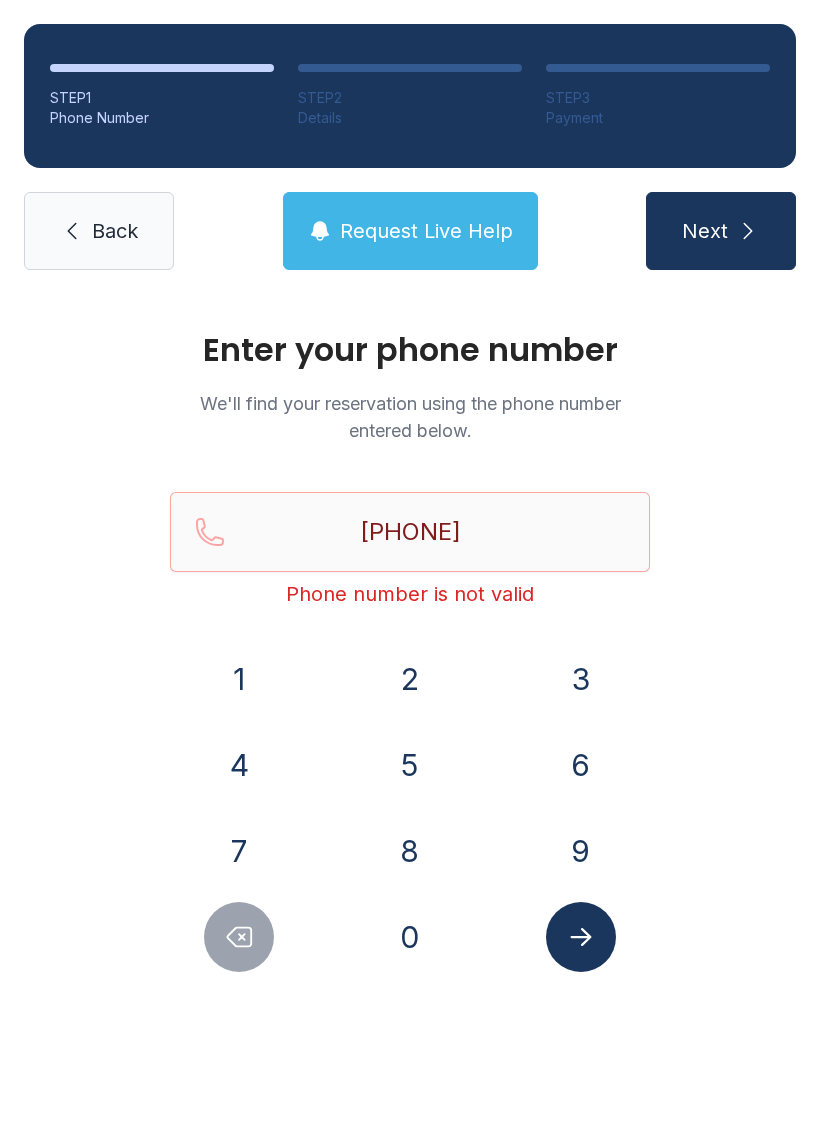 click on "3" at bounding box center (581, 679) 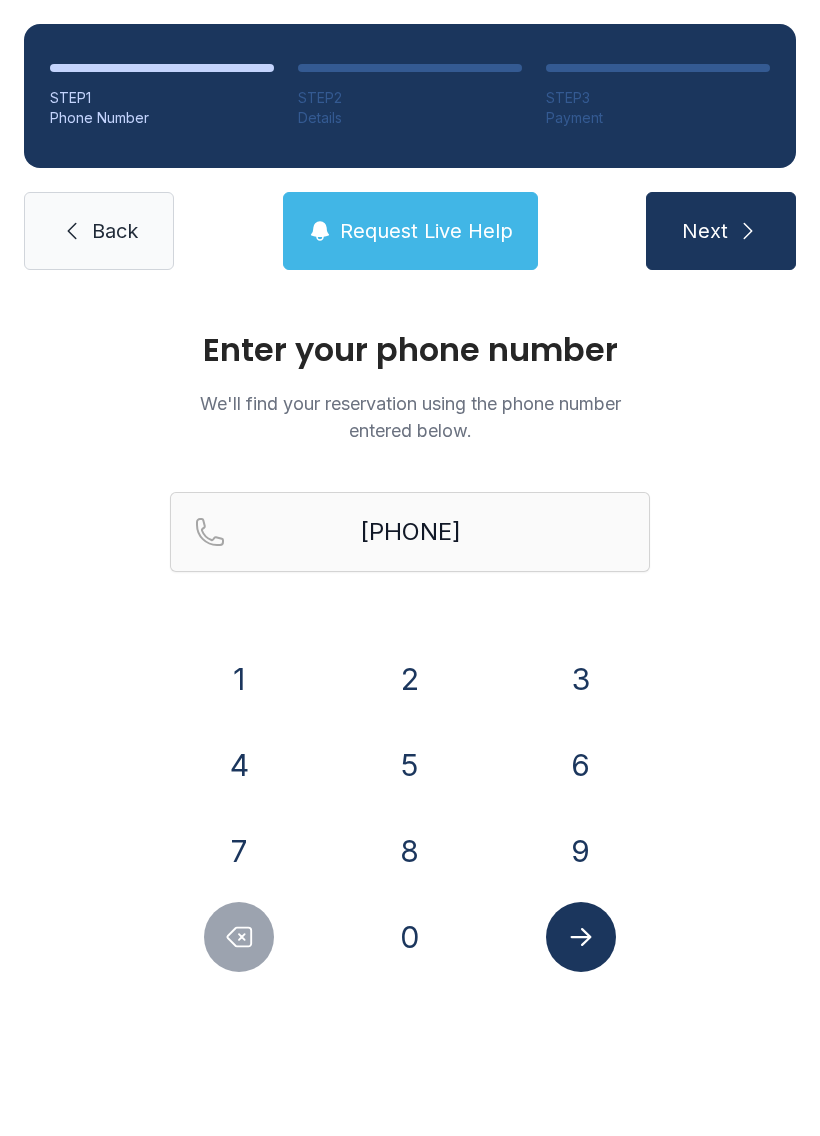click at bounding box center (581, 937) 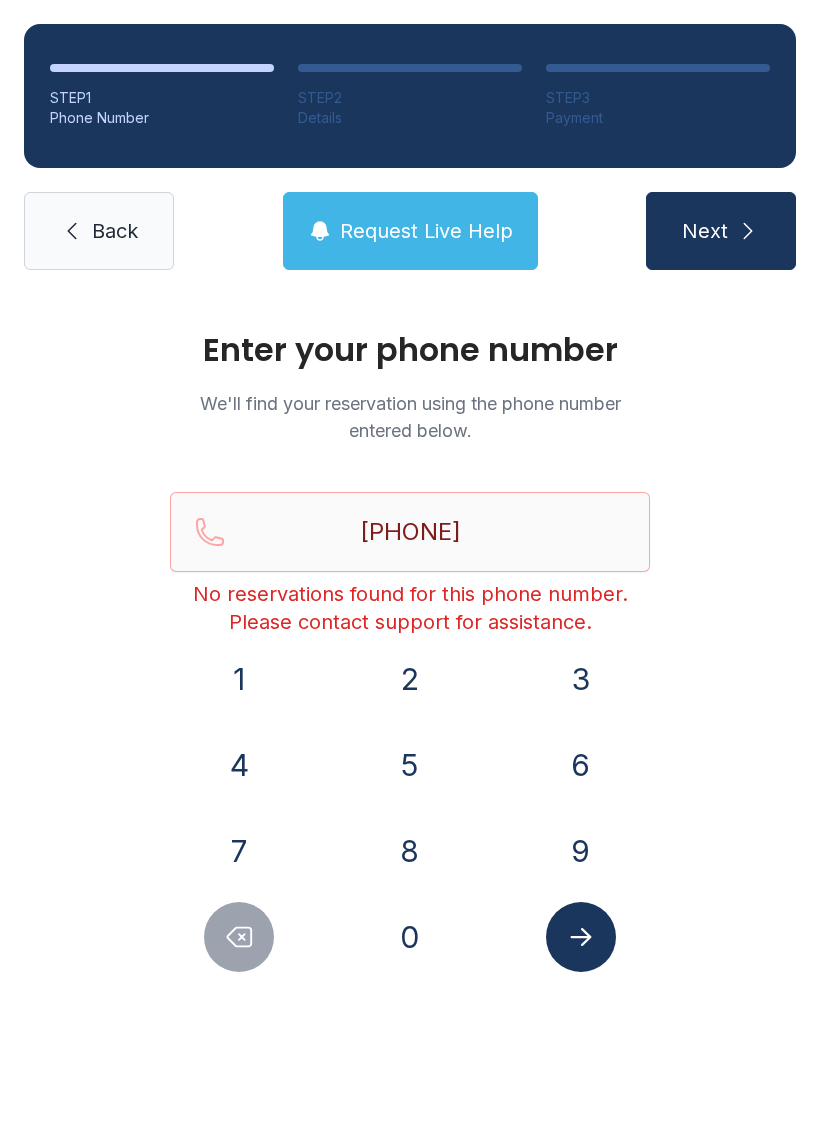 click 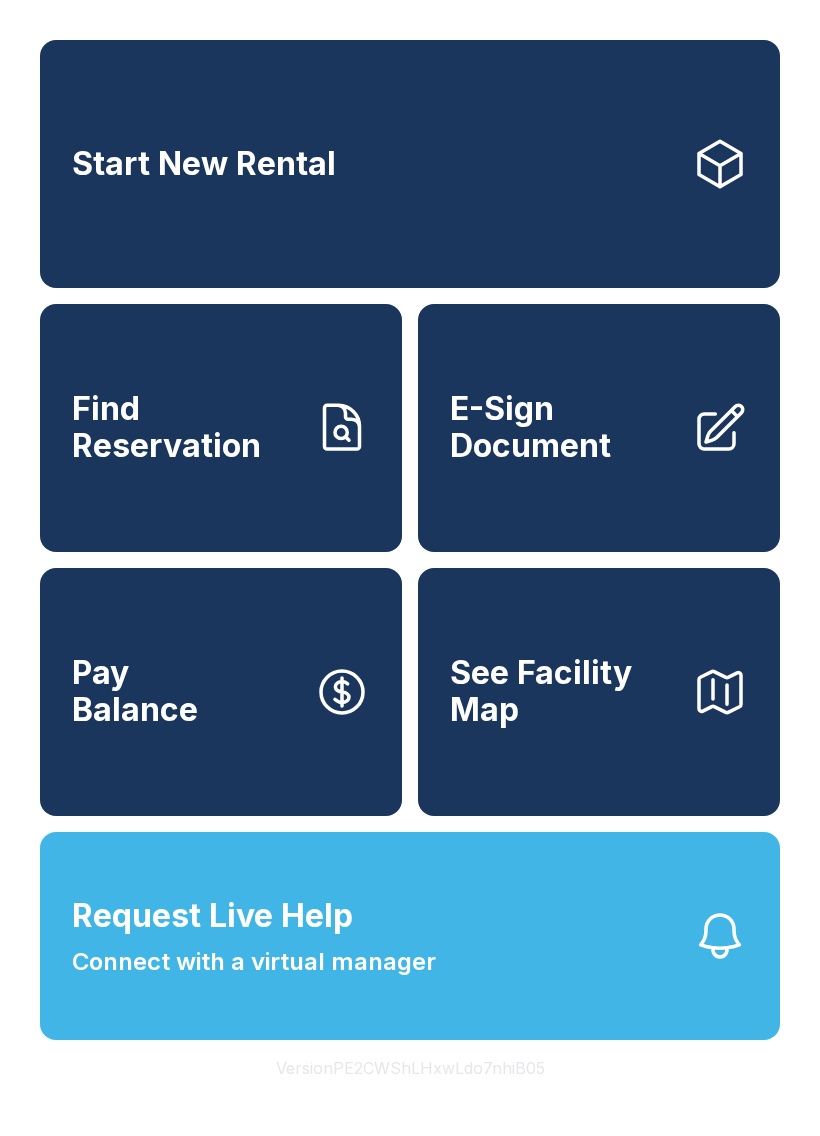click on "E-Sign Document" at bounding box center [563, 427] 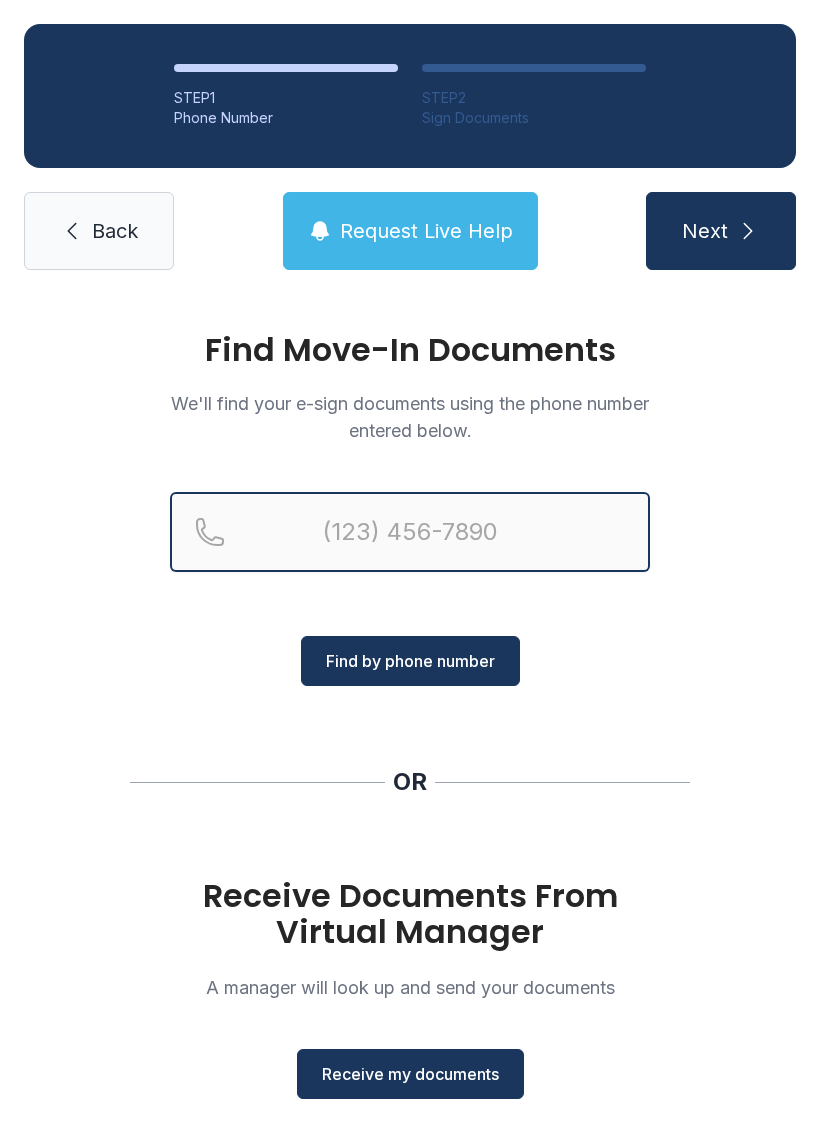 click at bounding box center (410, 532) 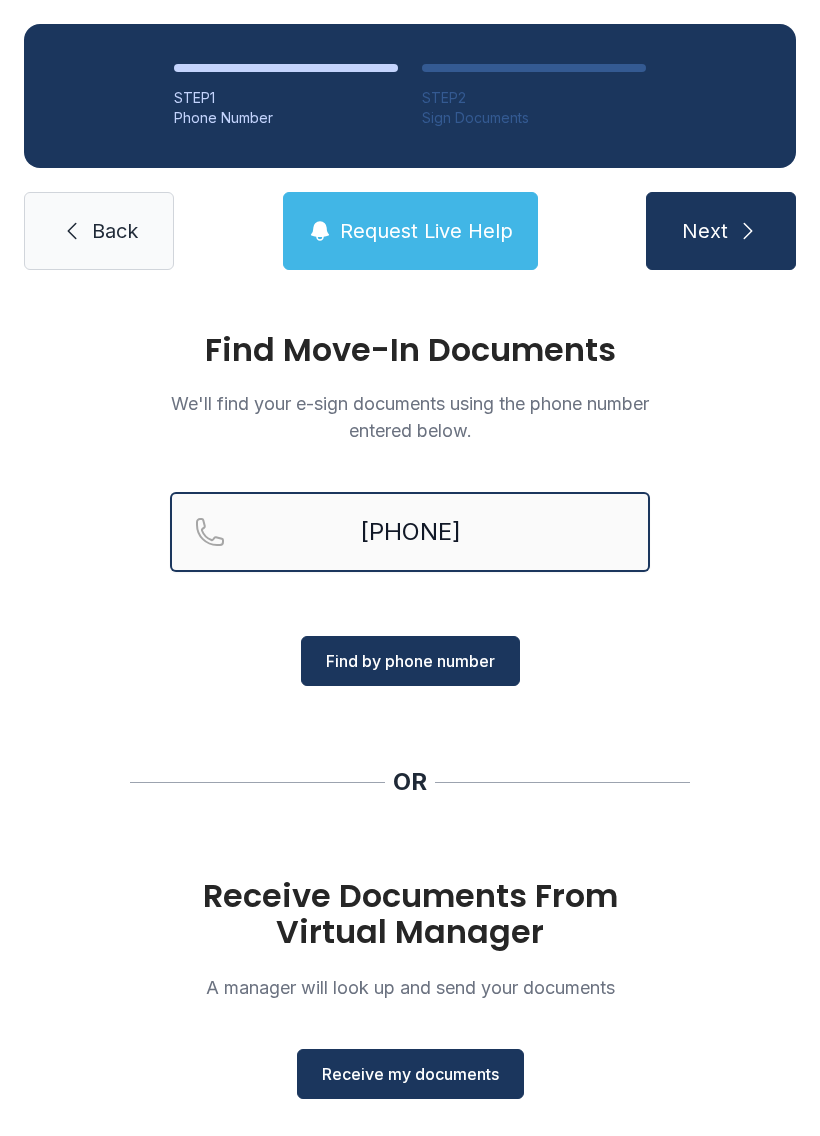 type on "[PHONE]" 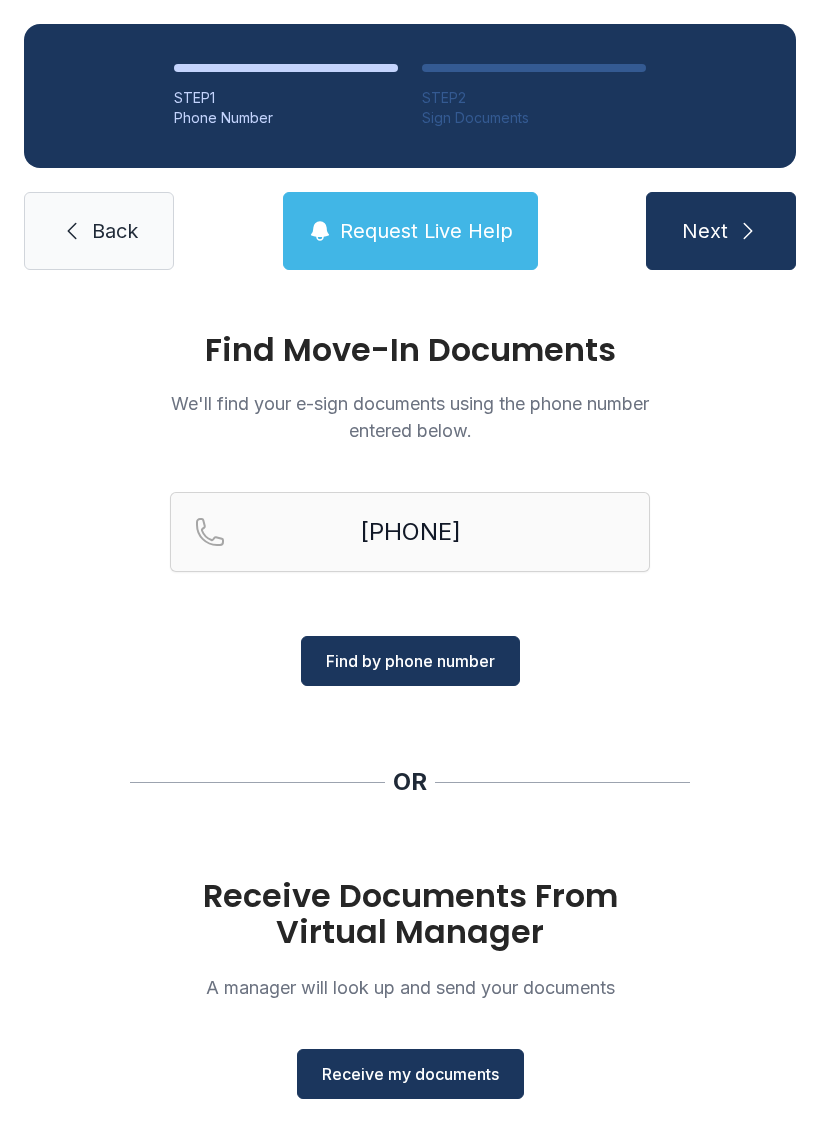 click on "Next" at bounding box center (721, 231) 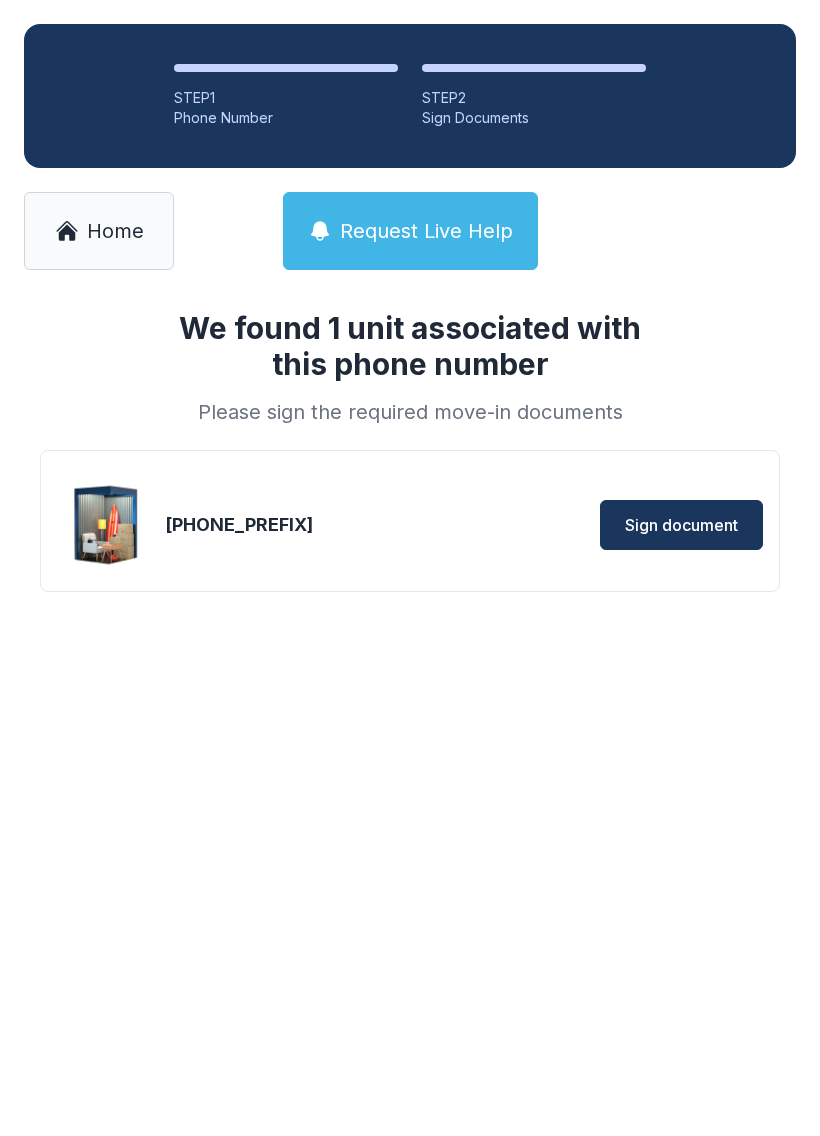 click on "Sign document" at bounding box center (681, 525) 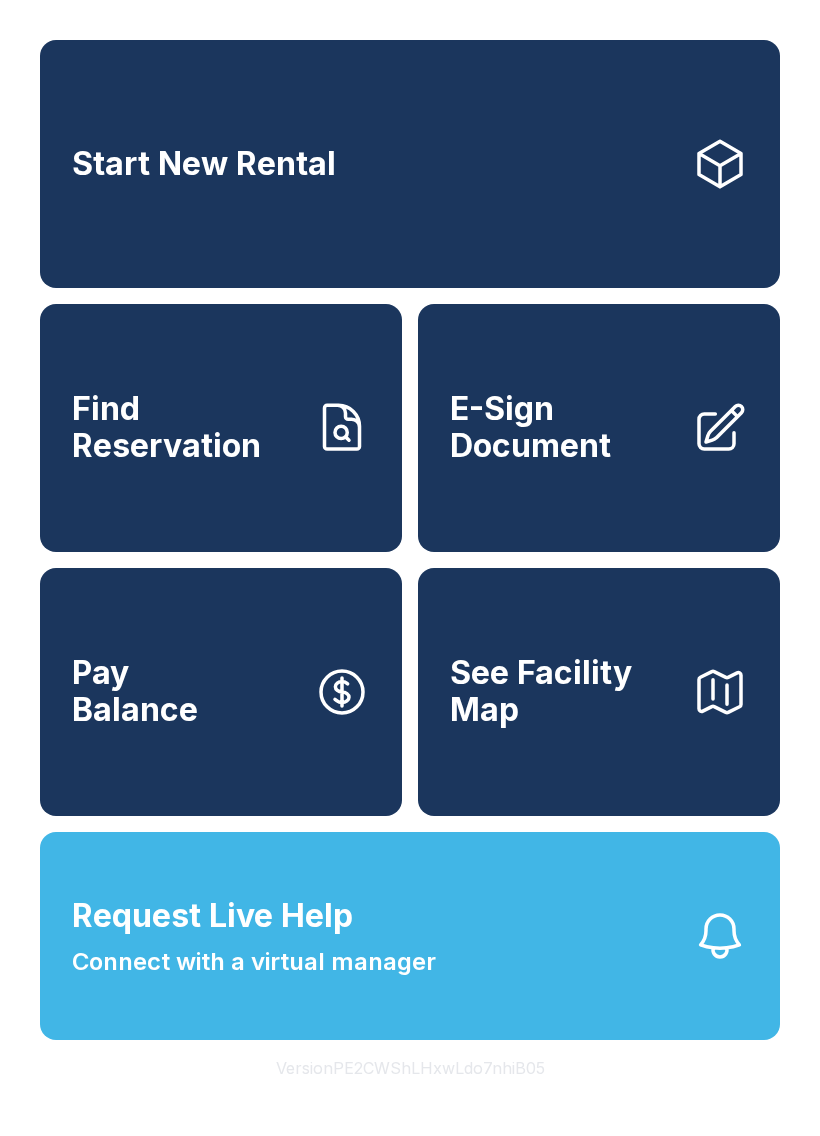 click on "Find Reservation" at bounding box center [185, 427] 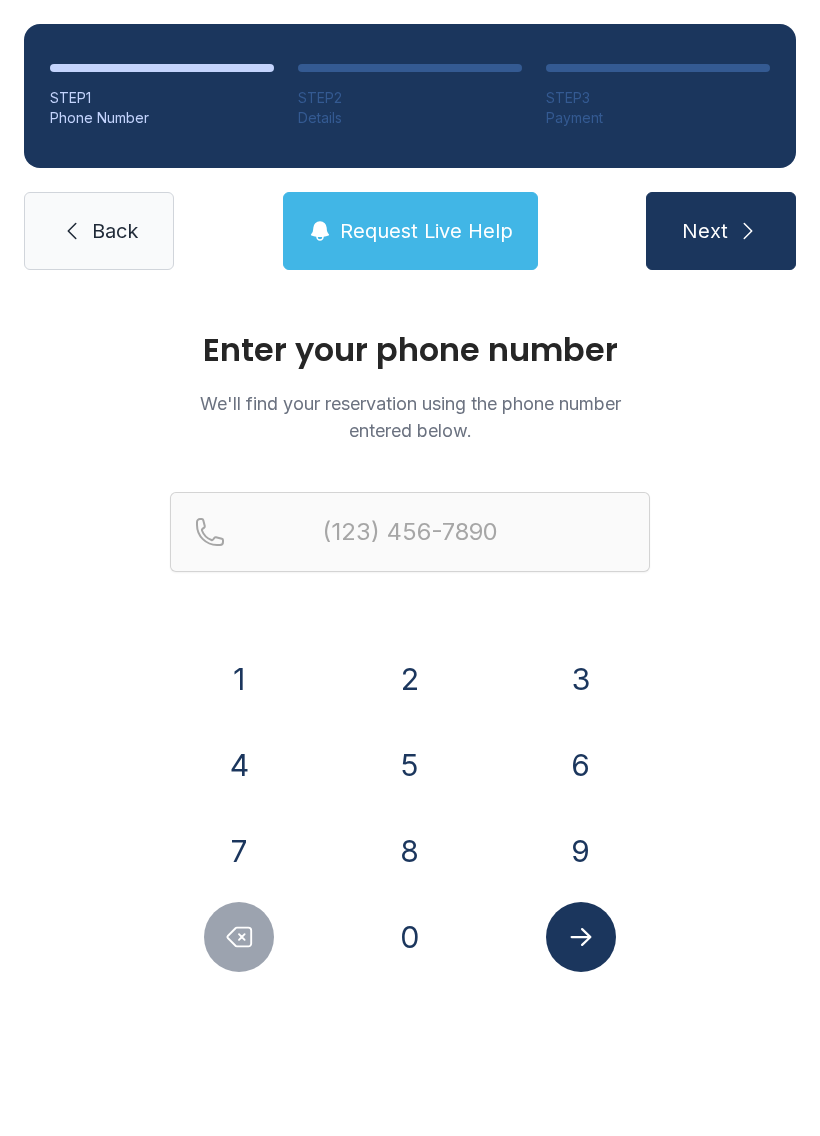 click on "8" at bounding box center [410, 851] 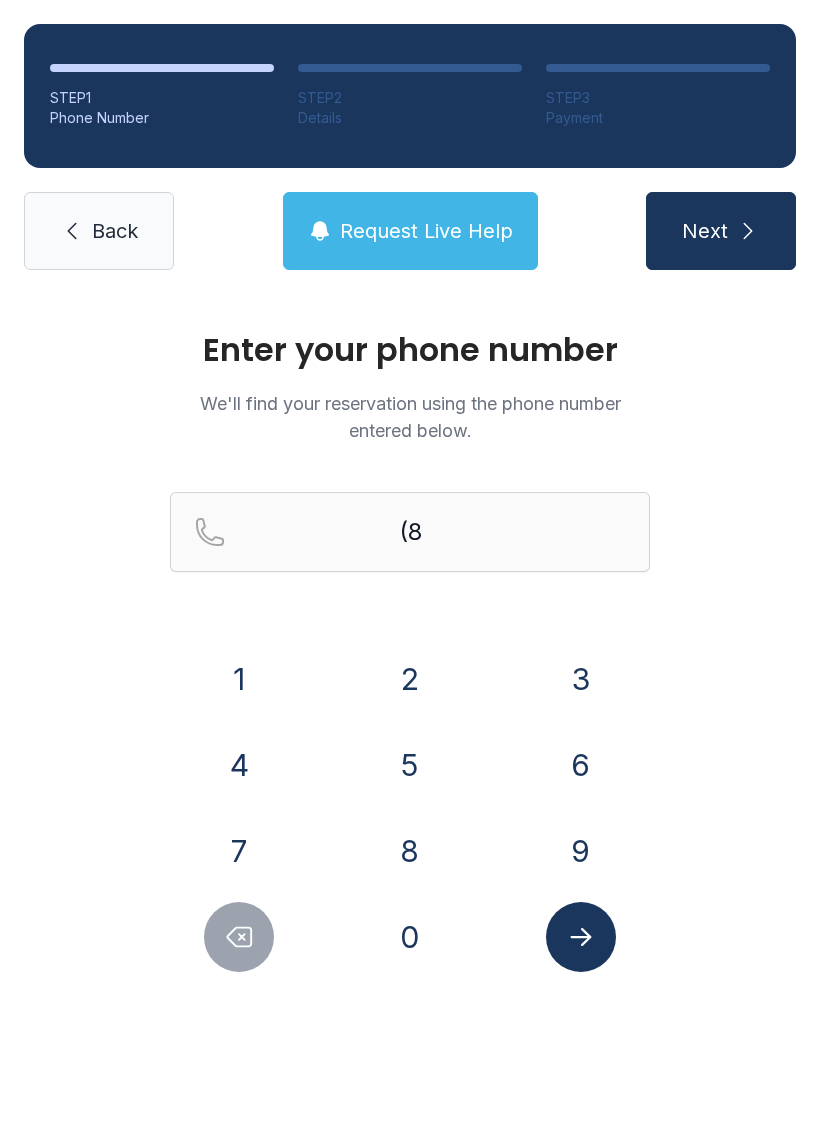 click on "4" at bounding box center (239, 765) 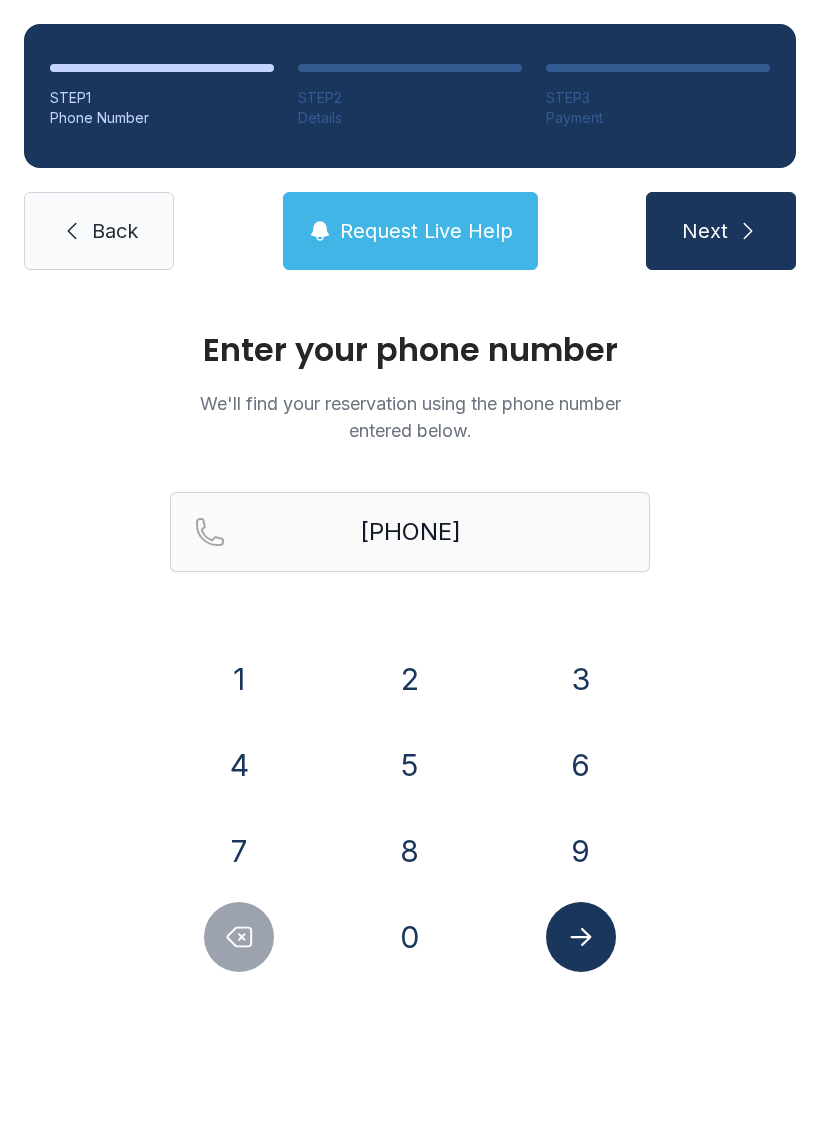 click on "3" at bounding box center (581, 679) 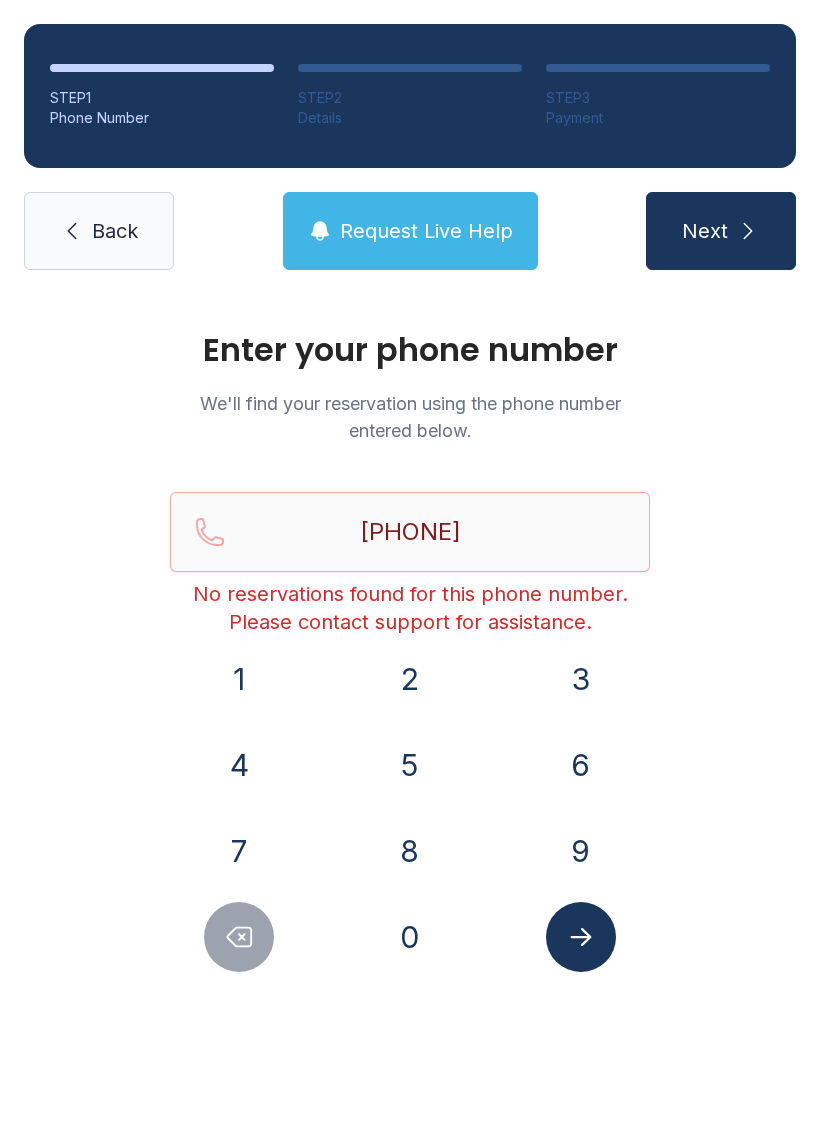 click 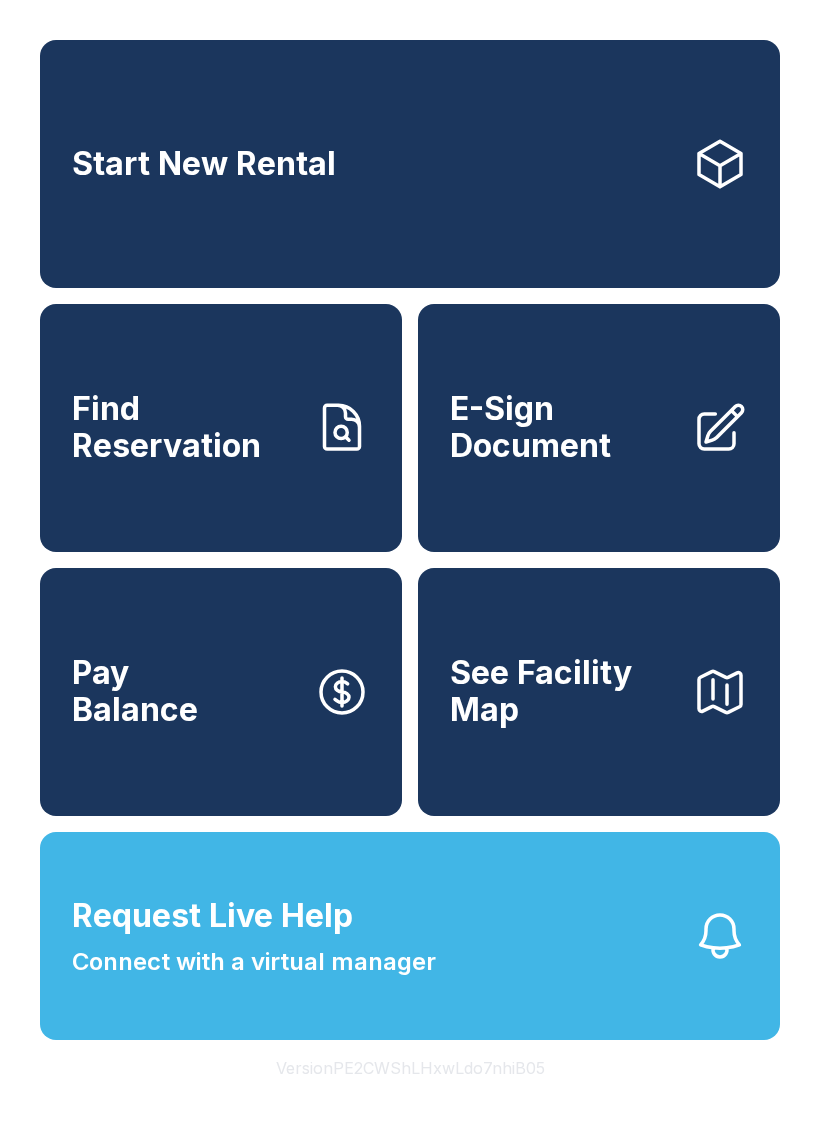 click on "Pay  Balance" at bounding box center [221, 692] 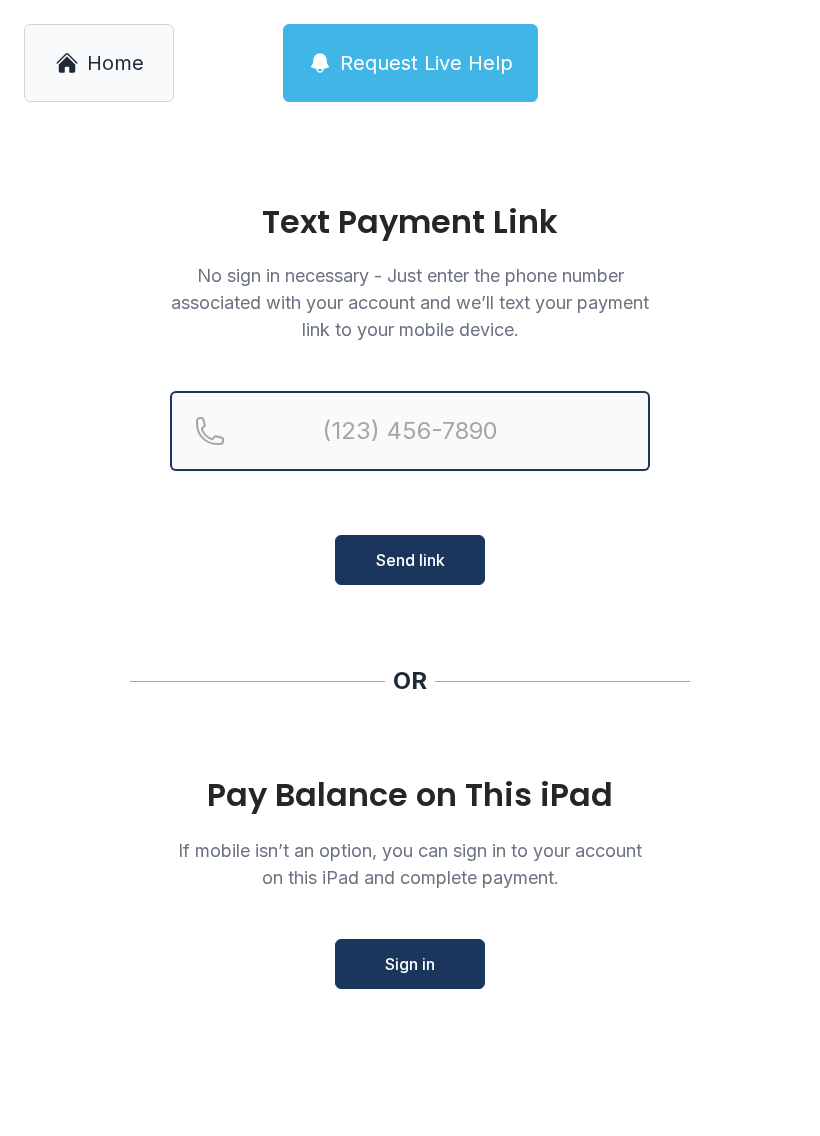 click at bounding box center [410, 431] 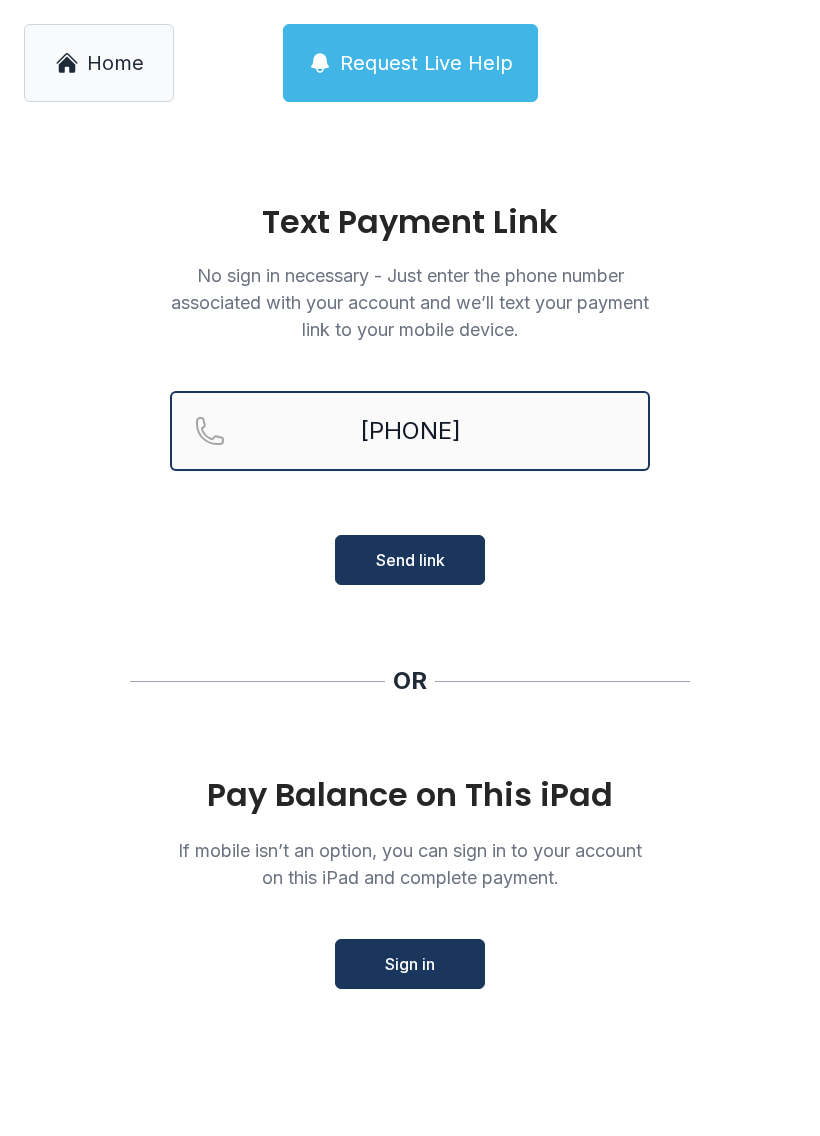 type on "[PHONE]" 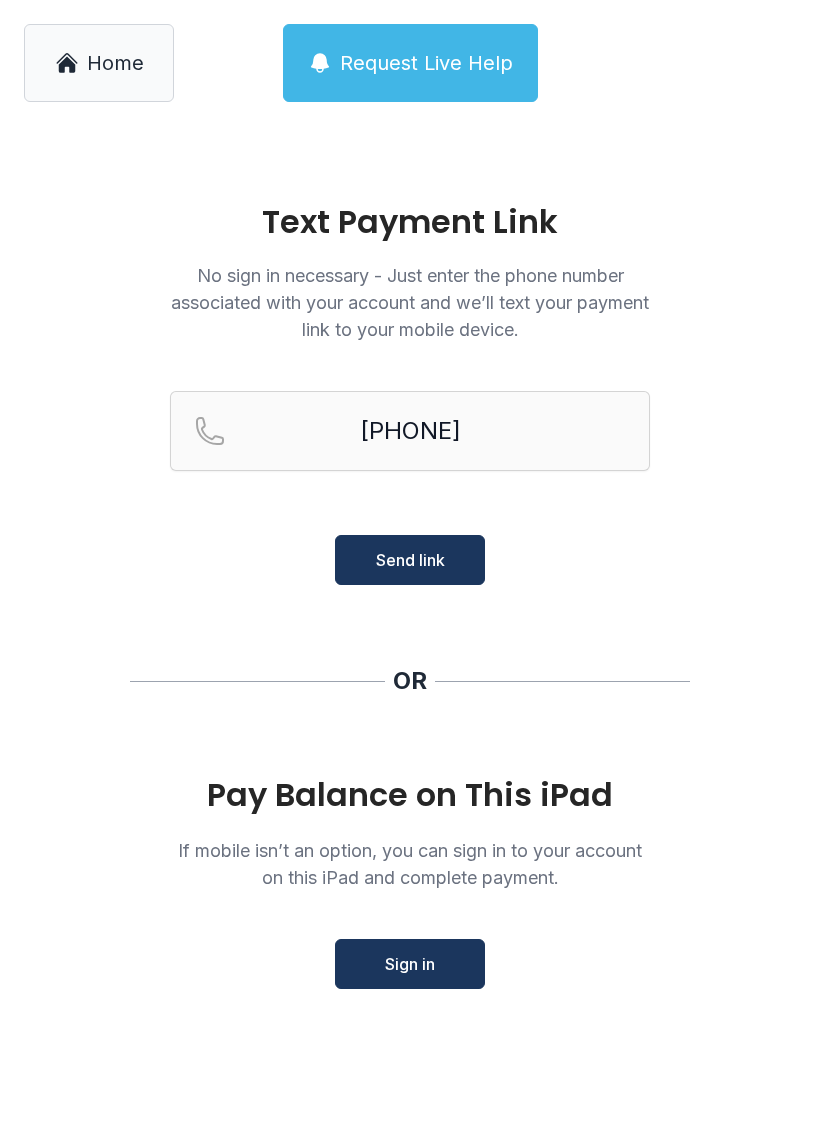 click on "Send link" at bounding box center [410, 560] 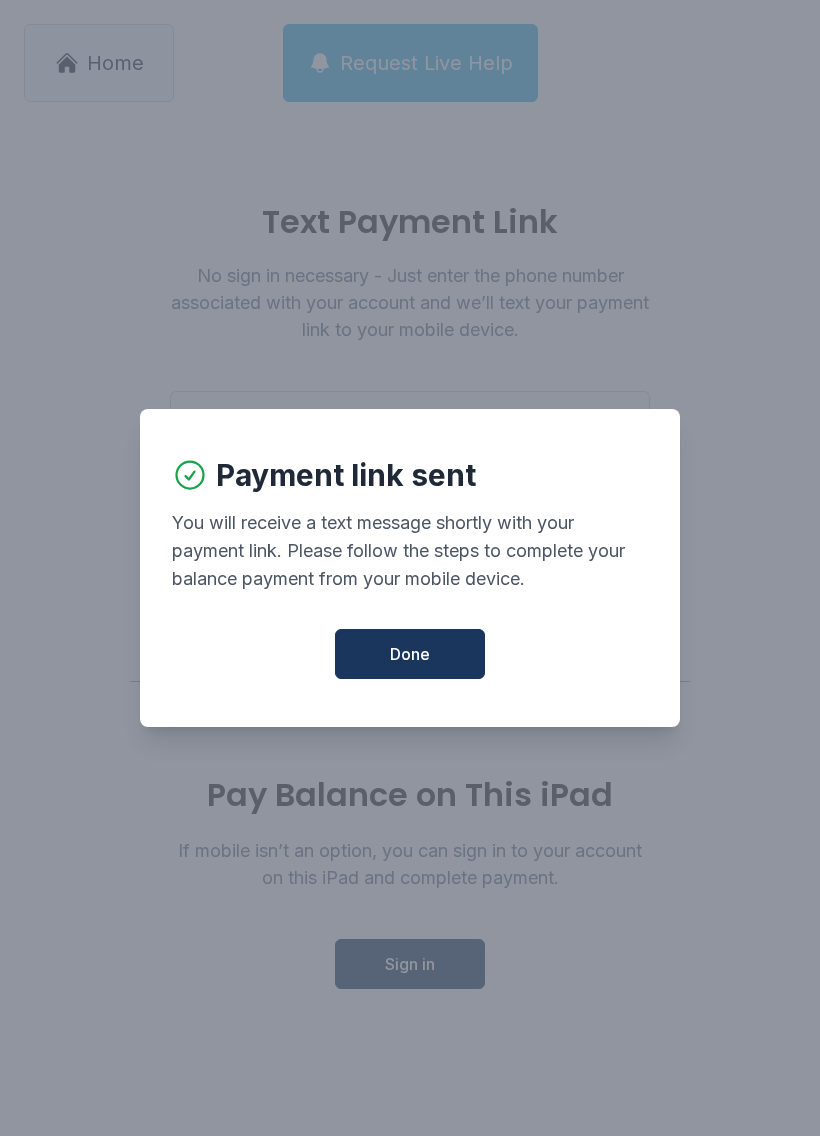 click on "Done" at bounding box center [410, 654] 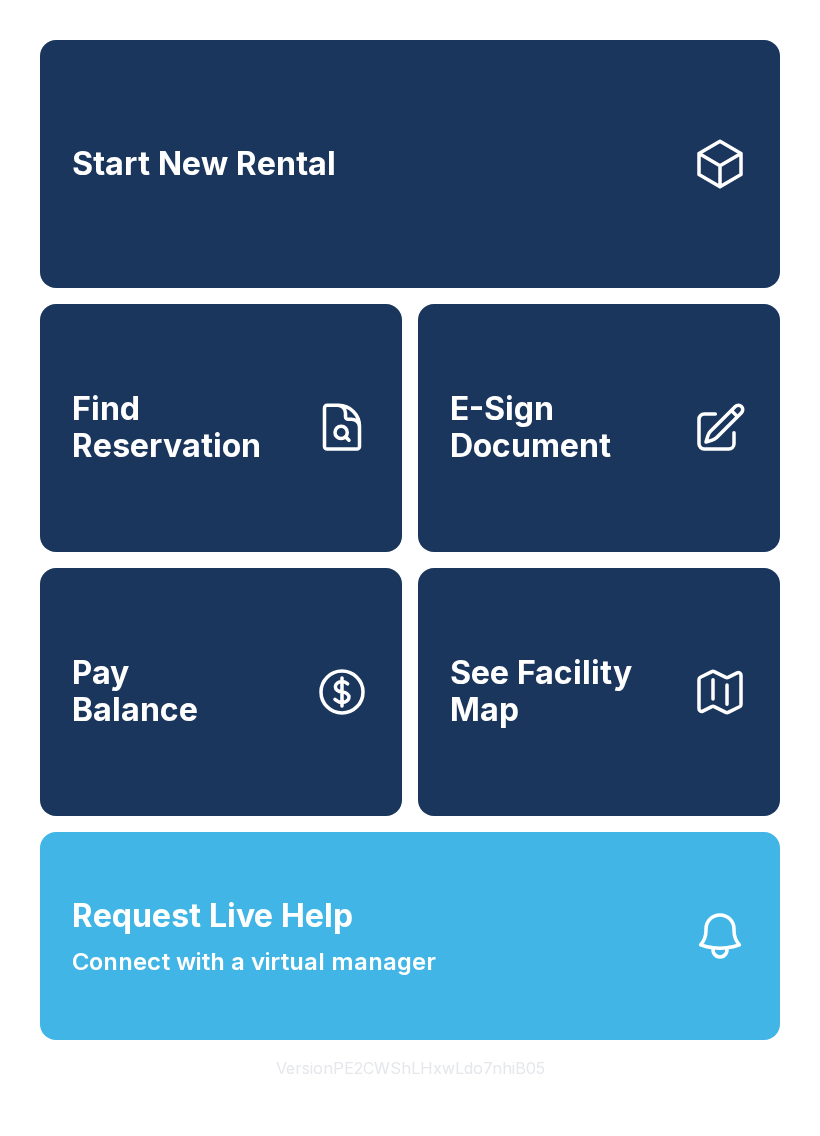 click on "Find Reservation" at bounding box center (221, 428) 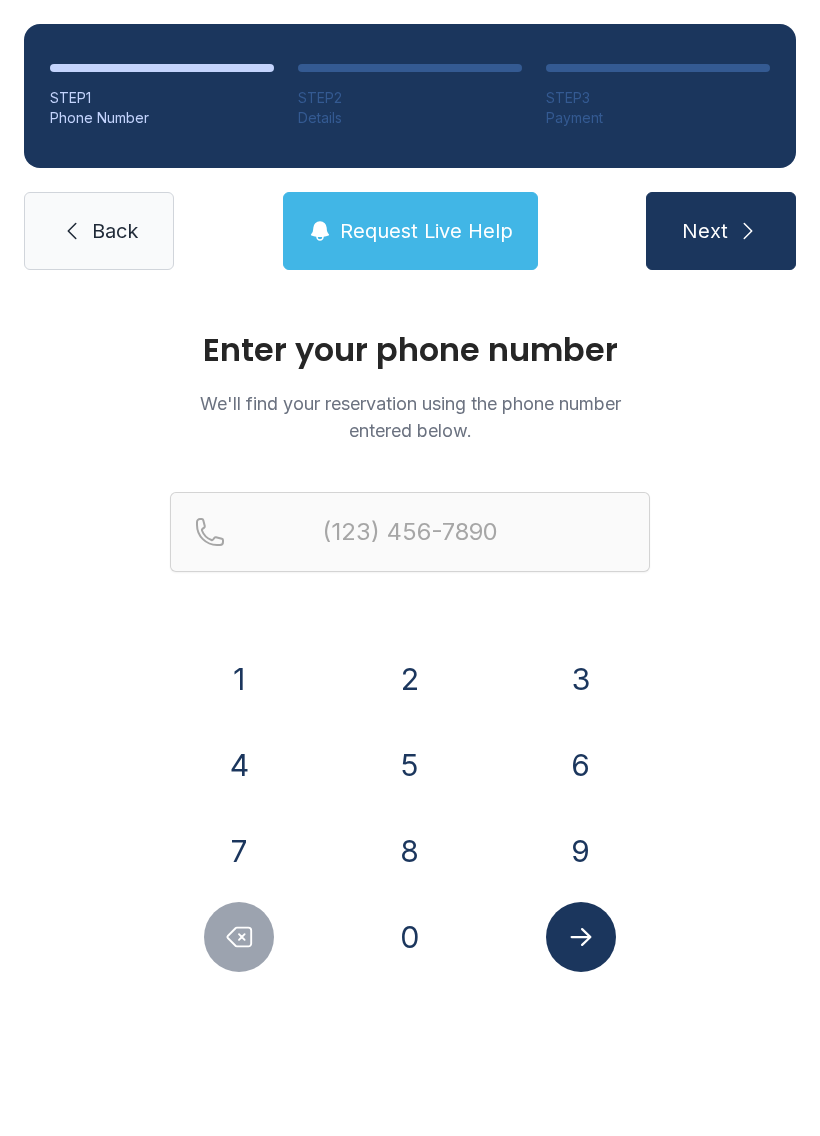 click on "Request Live Help" at bounding box center [426, 231] 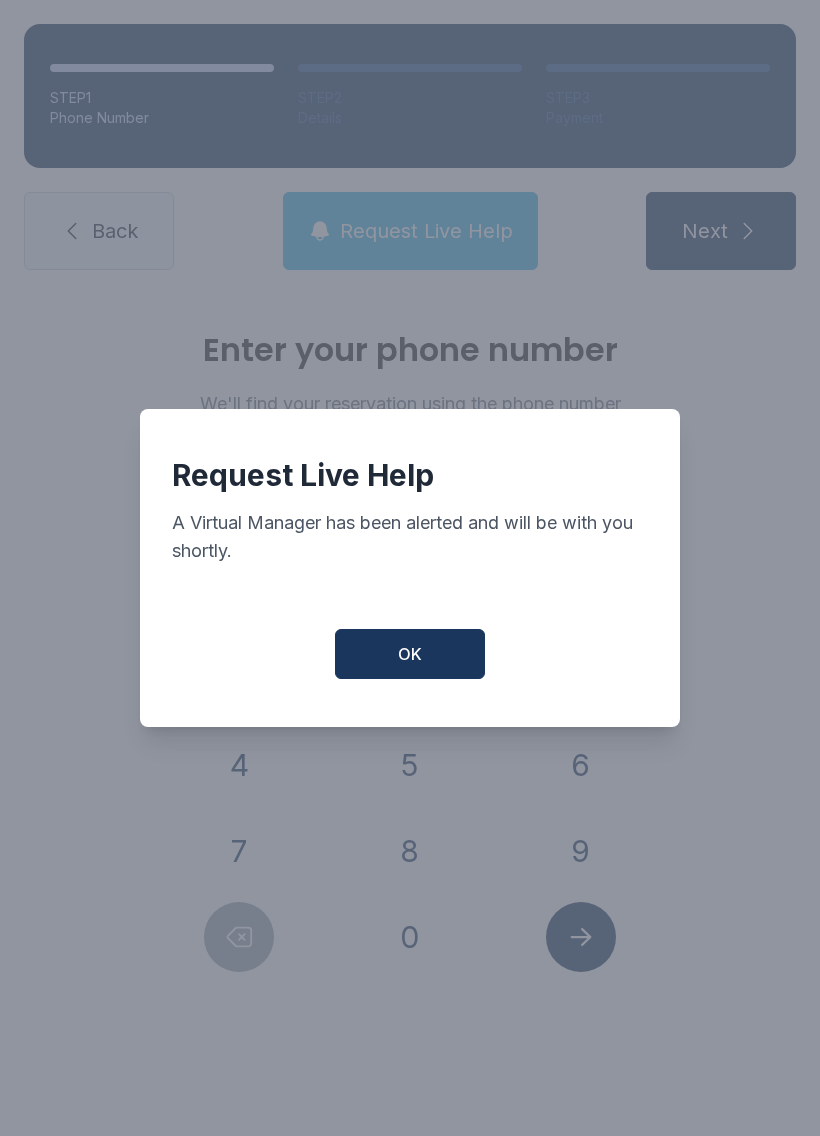 click on "OK" at bounding box center (410, 654) 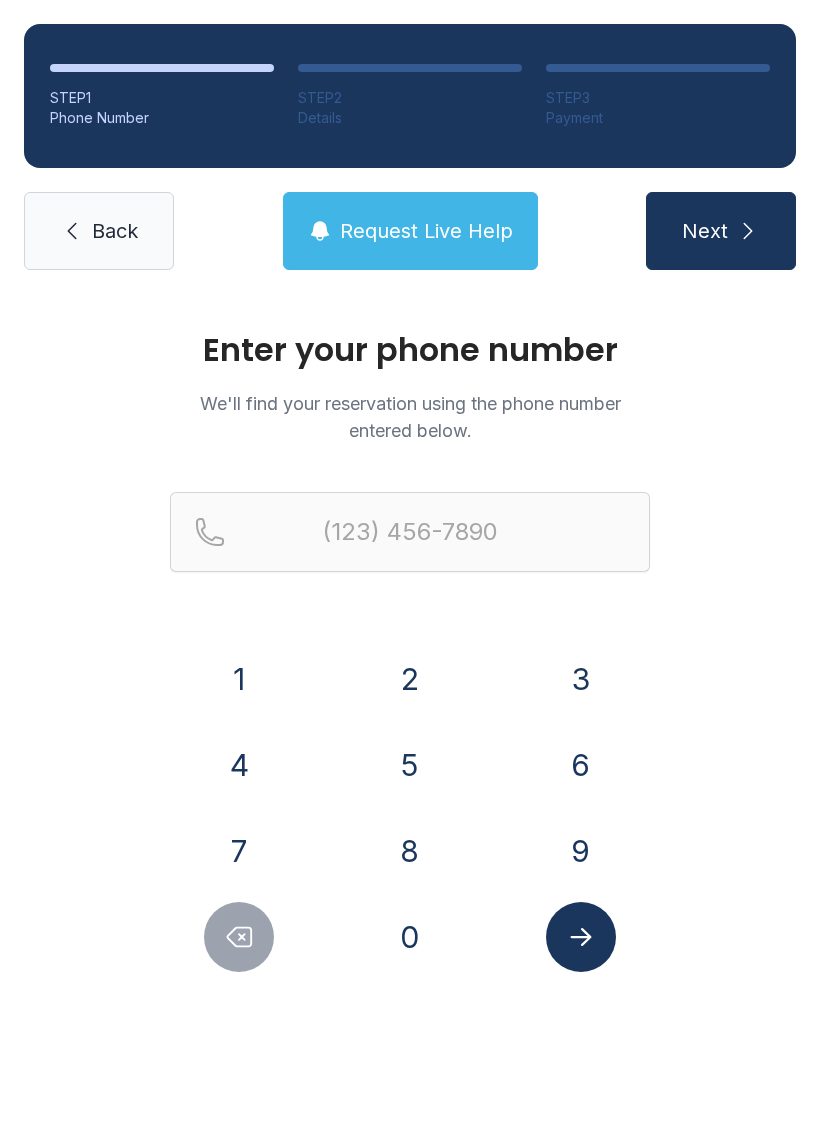 click on "Back" at bounding box center (115, 231) 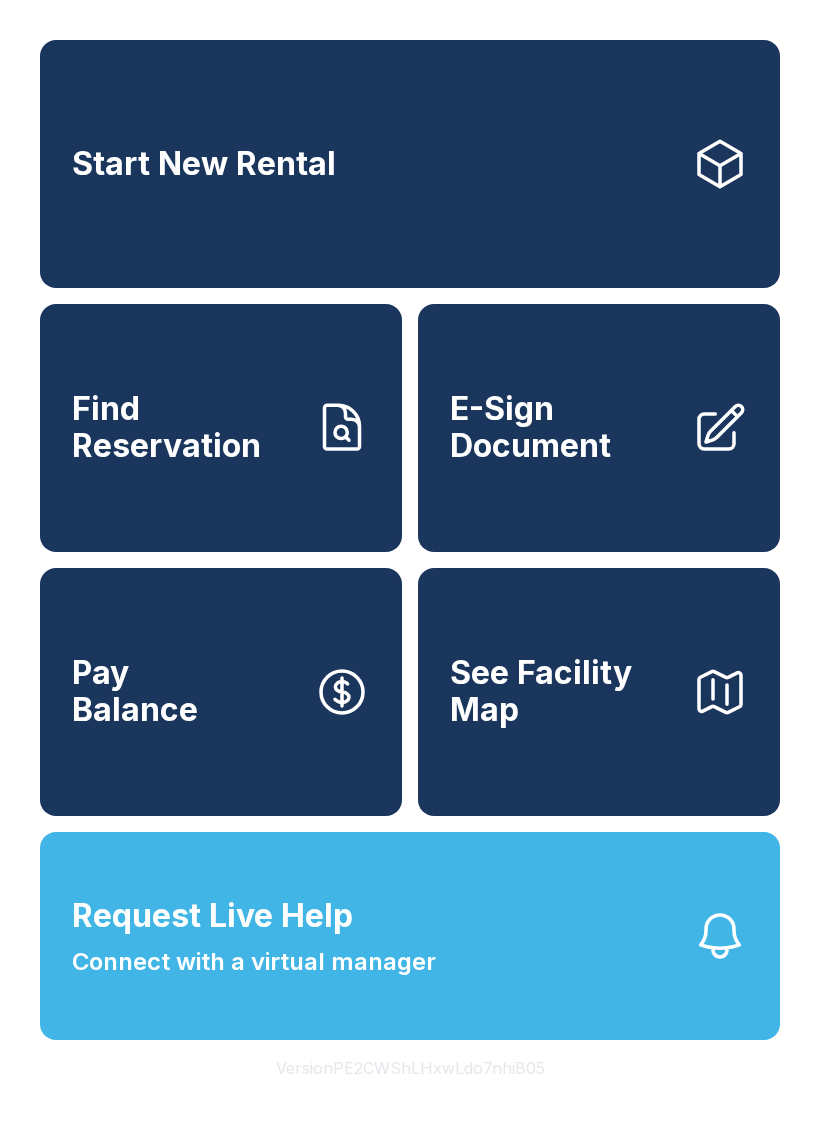 click on "See Facility Map" at bounding box center (563, 691) 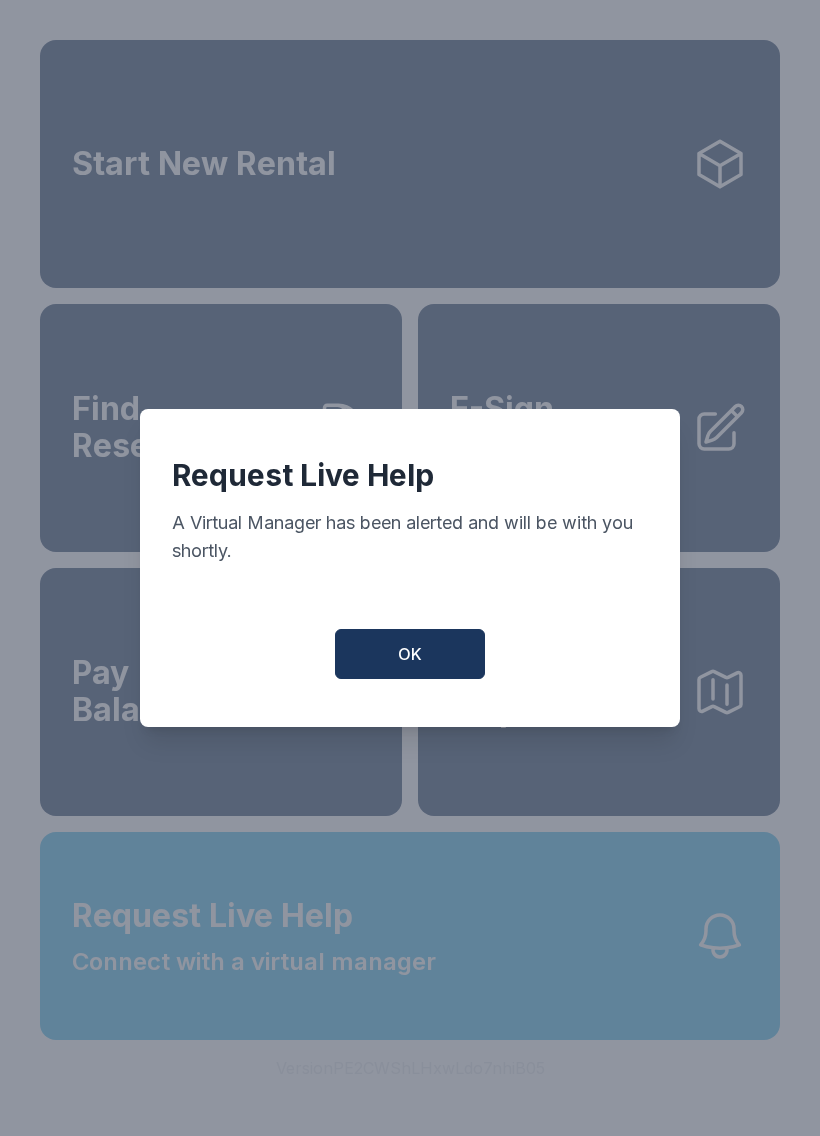 click on "OK" at bounding box center [410, 654] 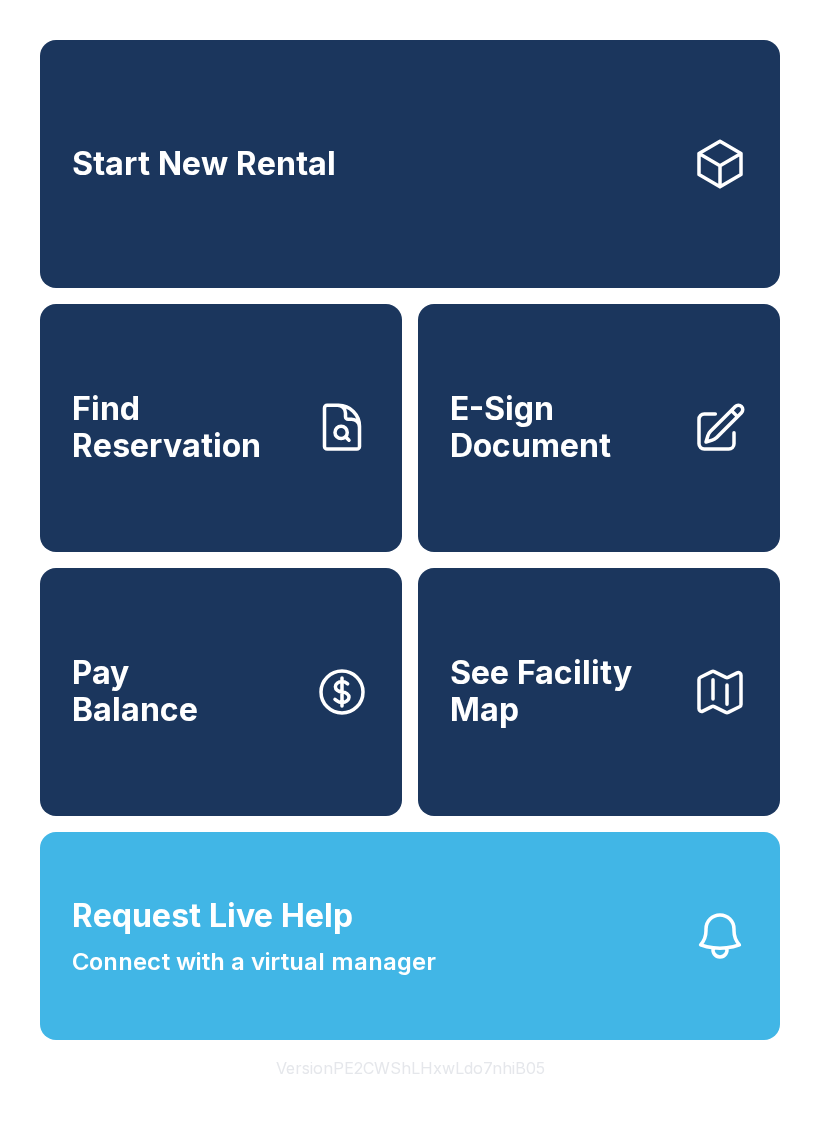 click on "E-Sign Document" at bounding box center (563, 427) 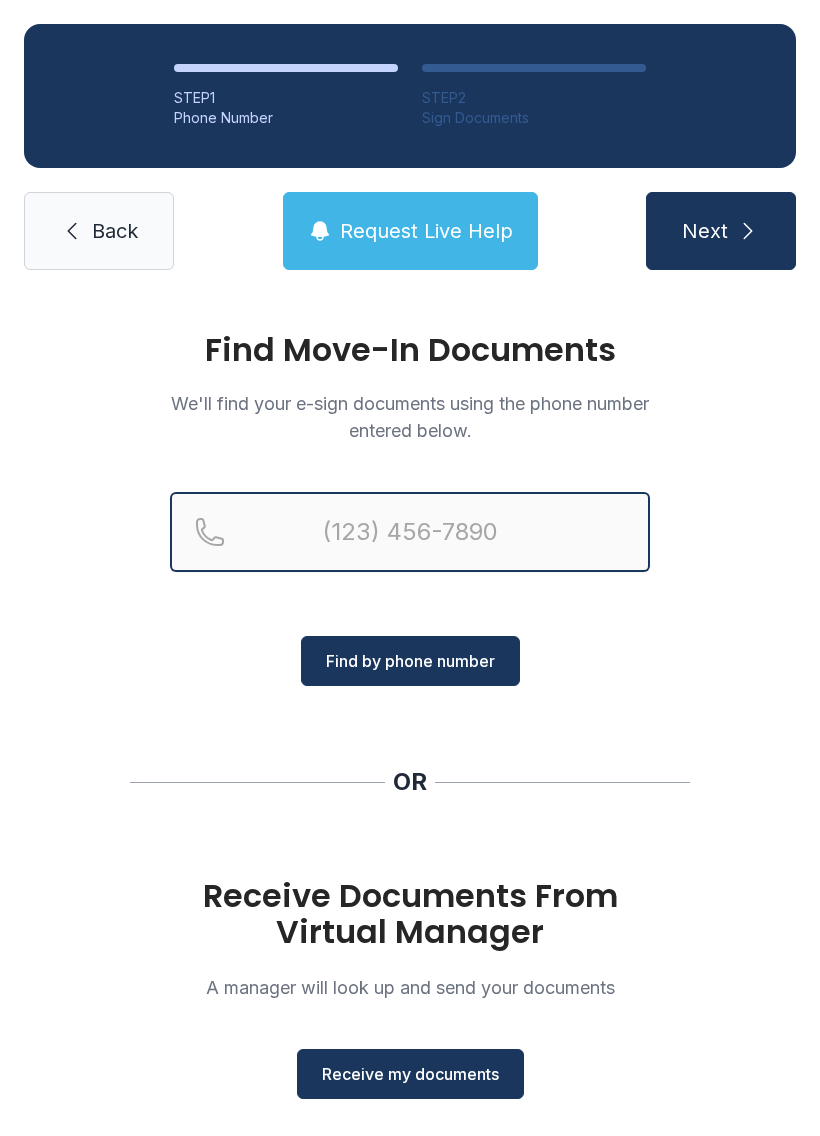 click at bounding box center [410, 532] 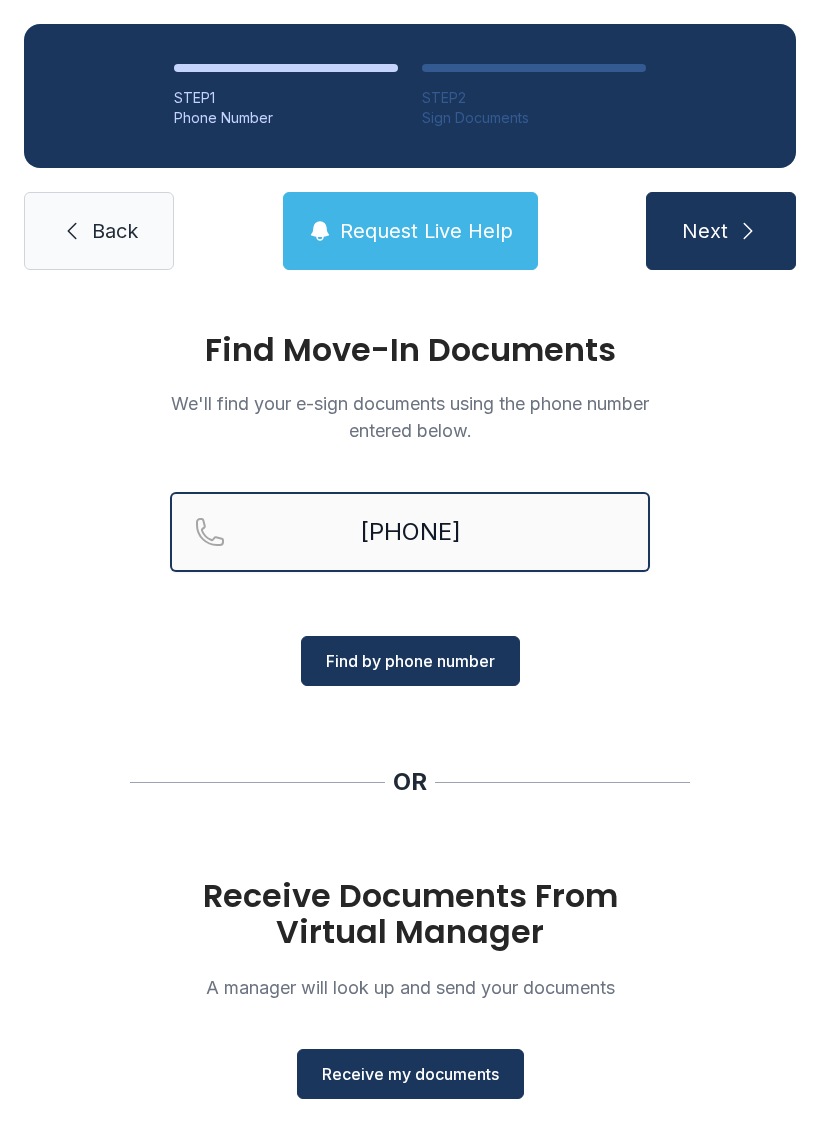 type on "[PHONE]" 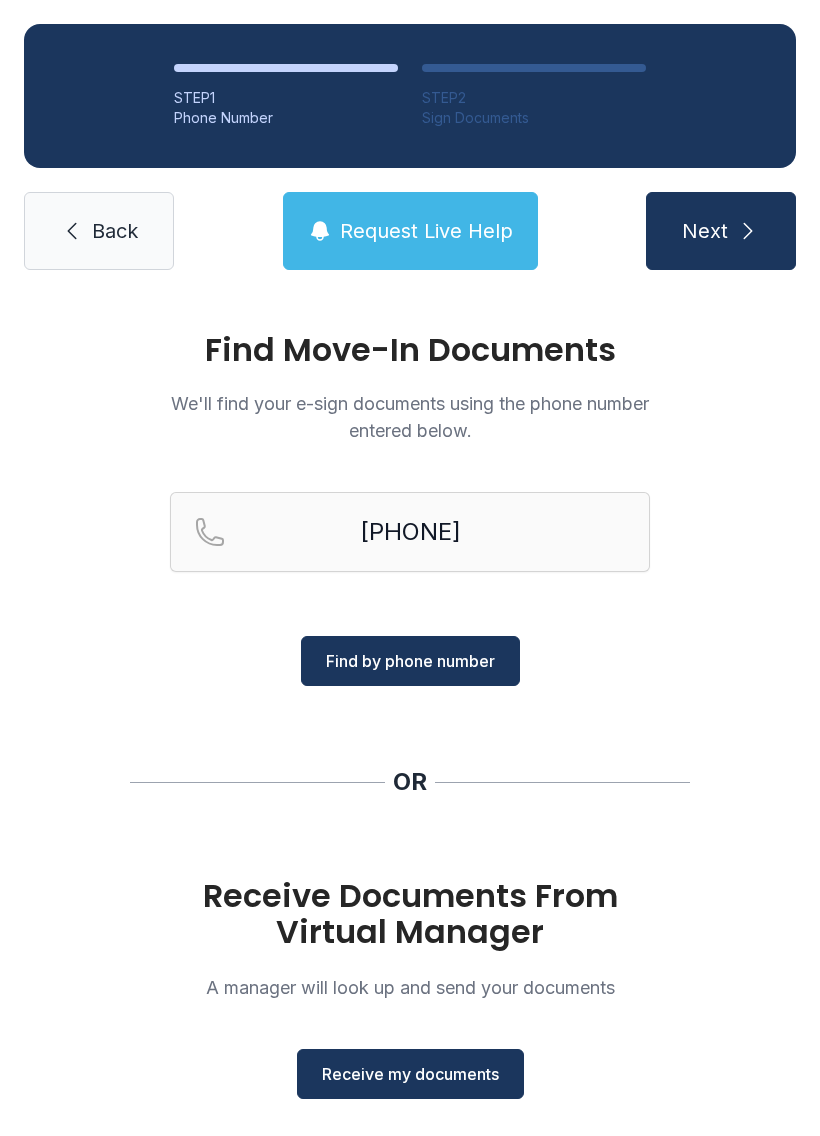 click on "Find by phone number" at bounding box center (410, 661) 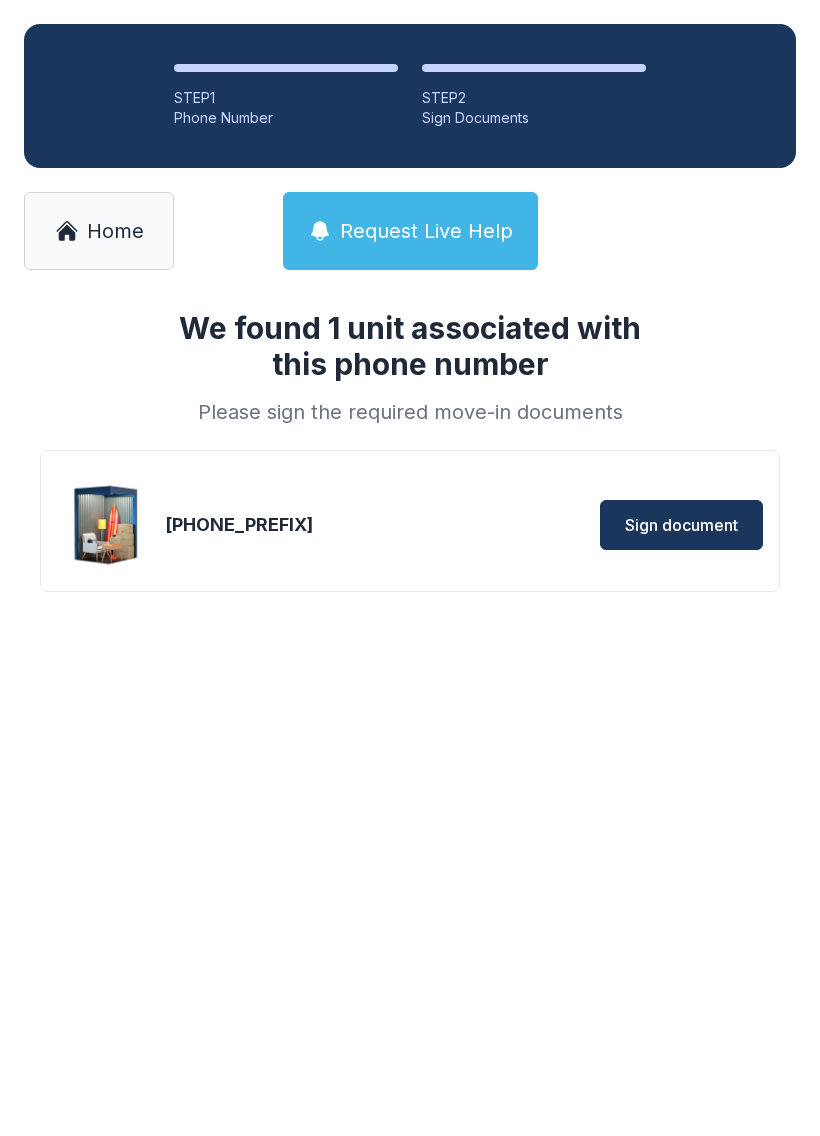 click on "Sign document" at bounding box center [681, 525] 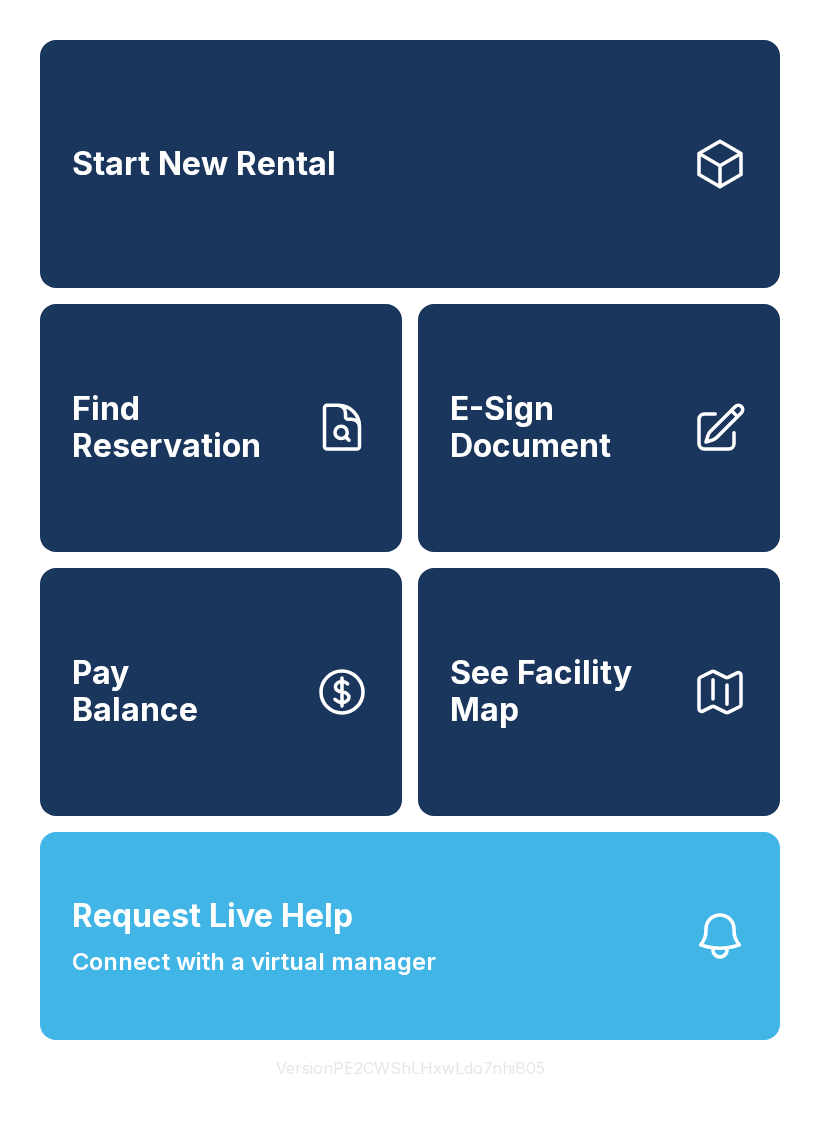 click on "Find Reservation" at bounding box center (185, 427) 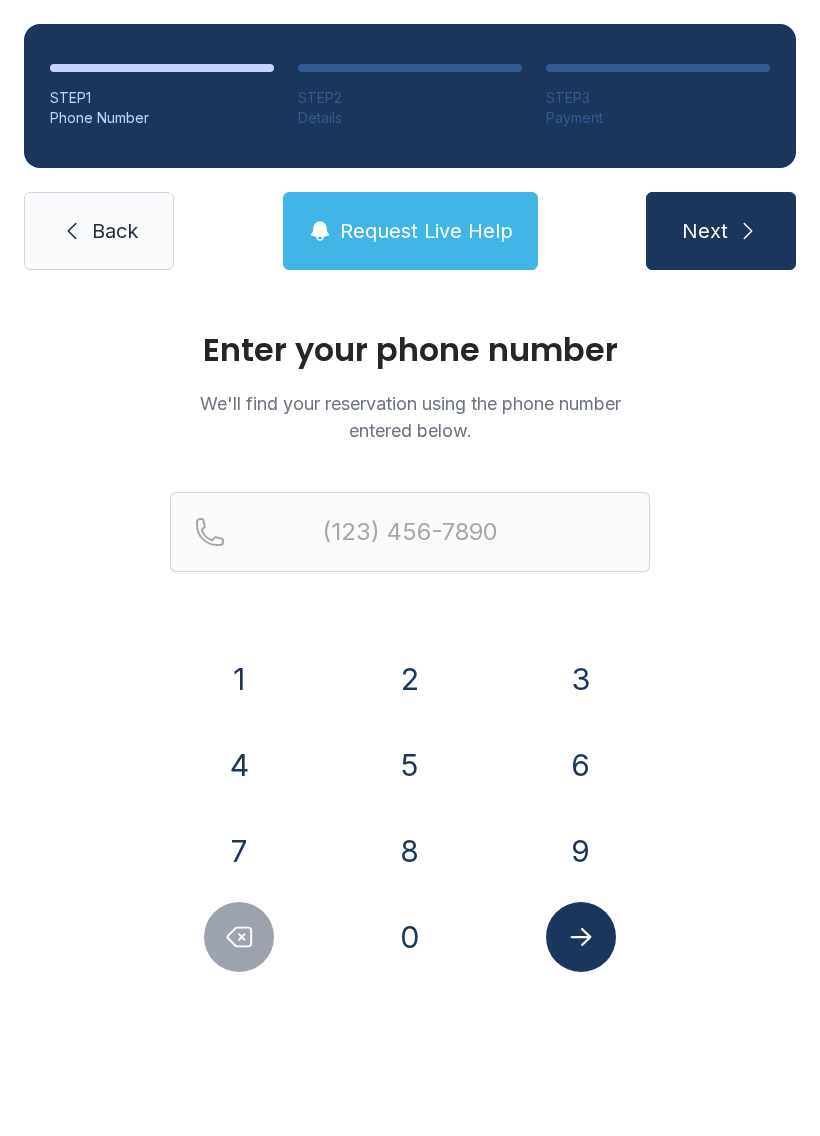 click on "8" at bounding box center [410, 851] 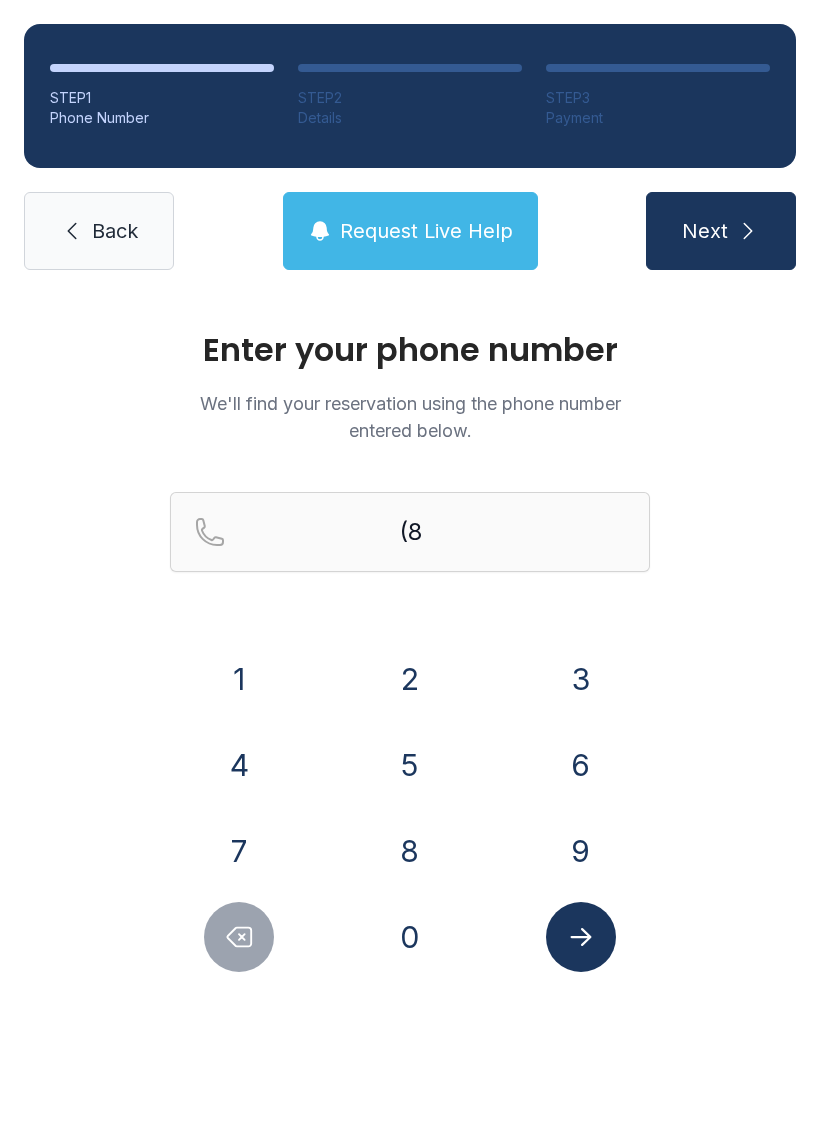 click on "4" at bounding box center [239, 765] 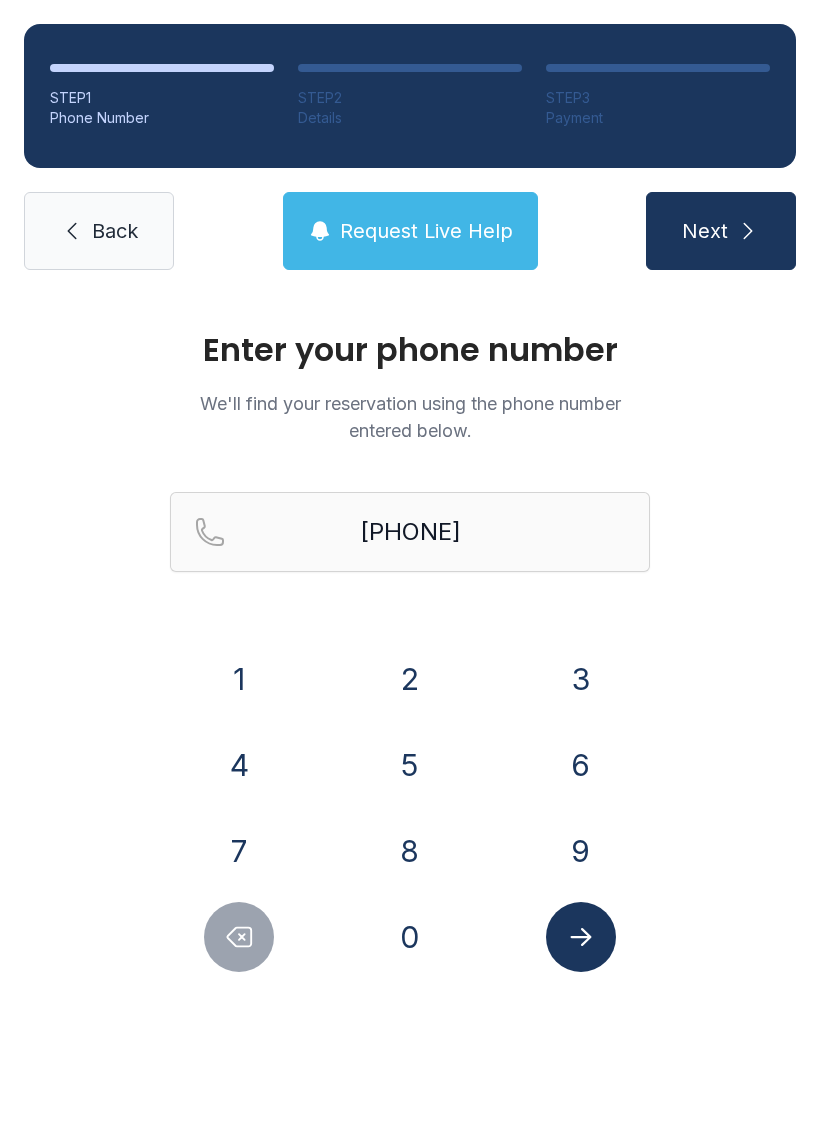 click on "3" at bounding box center [581, 679] 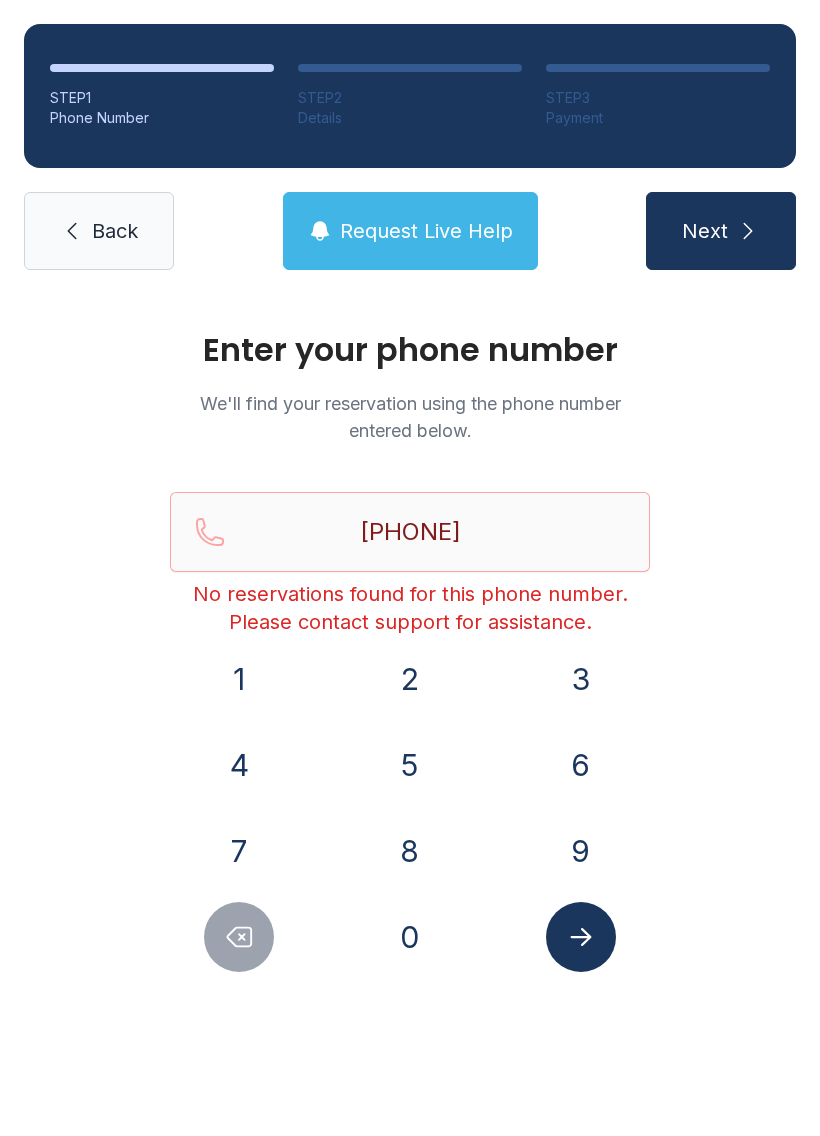click on "Back" at bounding box center [99, 231] 